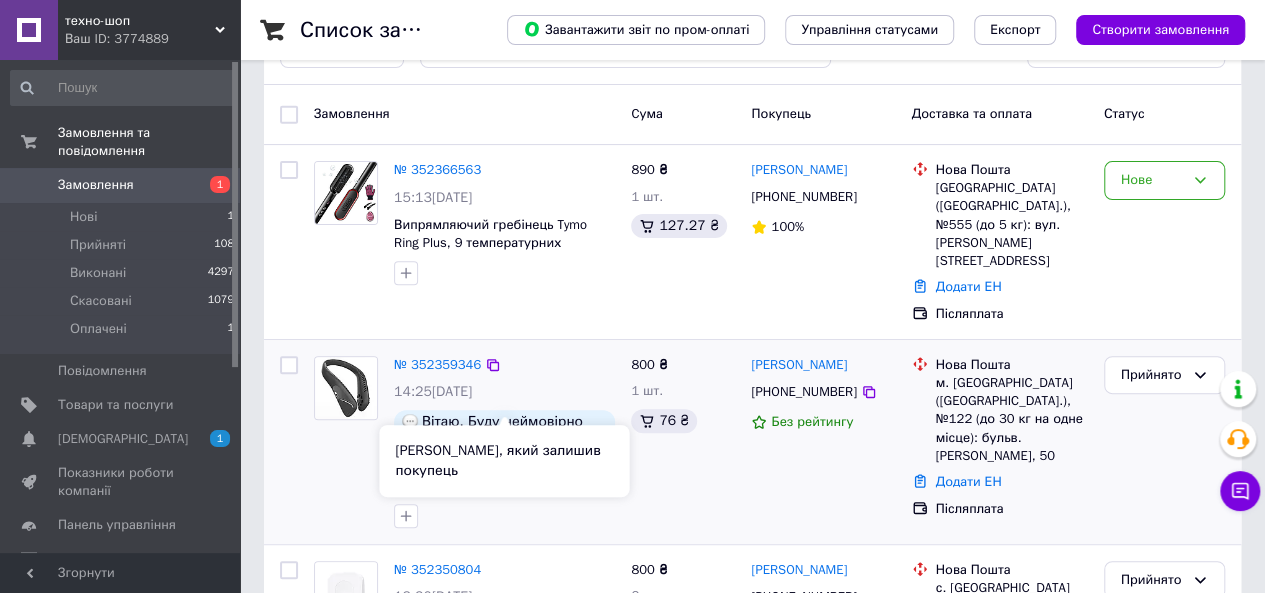 scroll, scrollTop: 200, scrollLeft: 0, axis: vertical 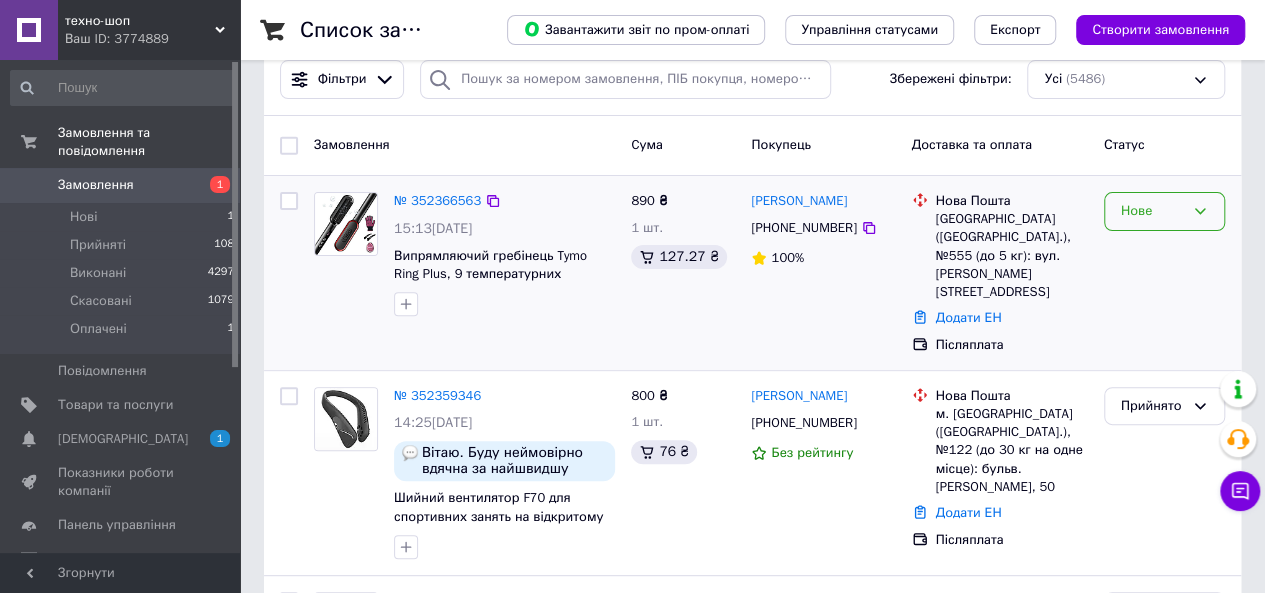 click on "Нове" at bounding box center [1164, 211] 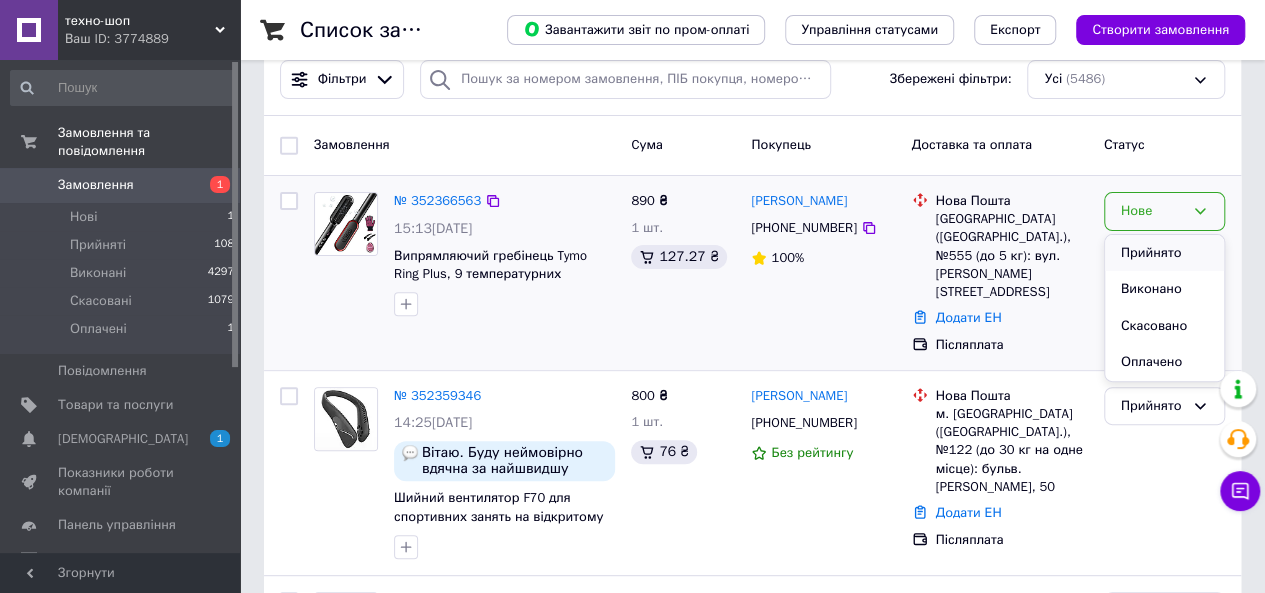 click on "Прийнято" at bounding box center [1164, 253] 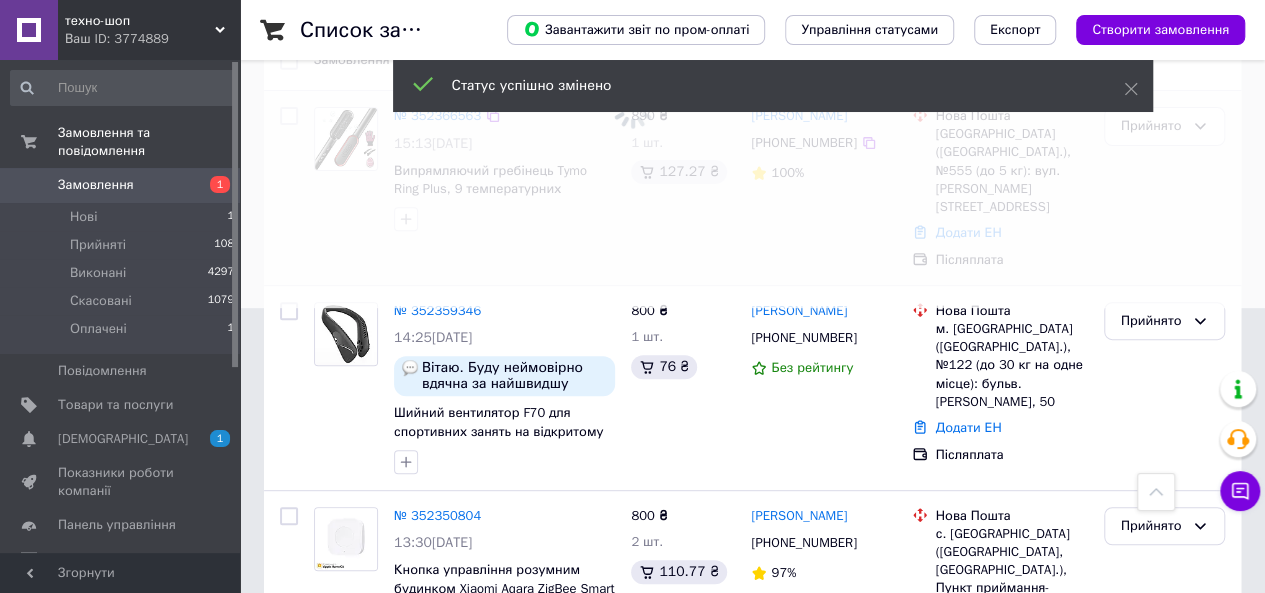 scroll, scrollTop: 200, scrollLeft: 0, axis: vertical 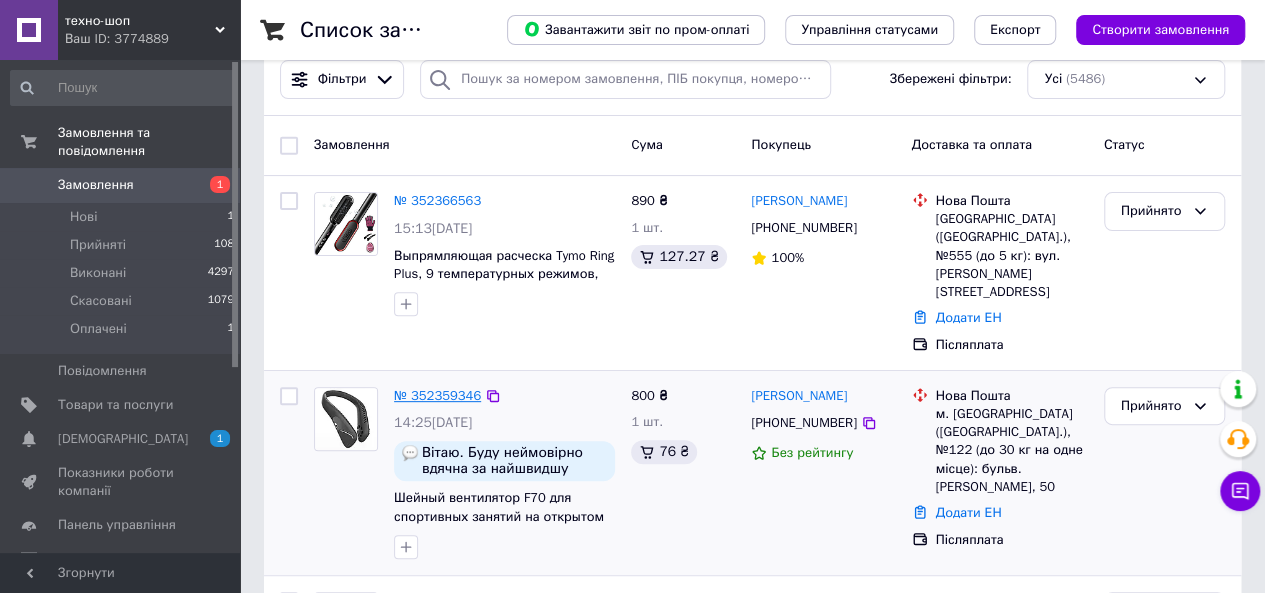 click on "№ 352359346" at bounding box center (437, 395) 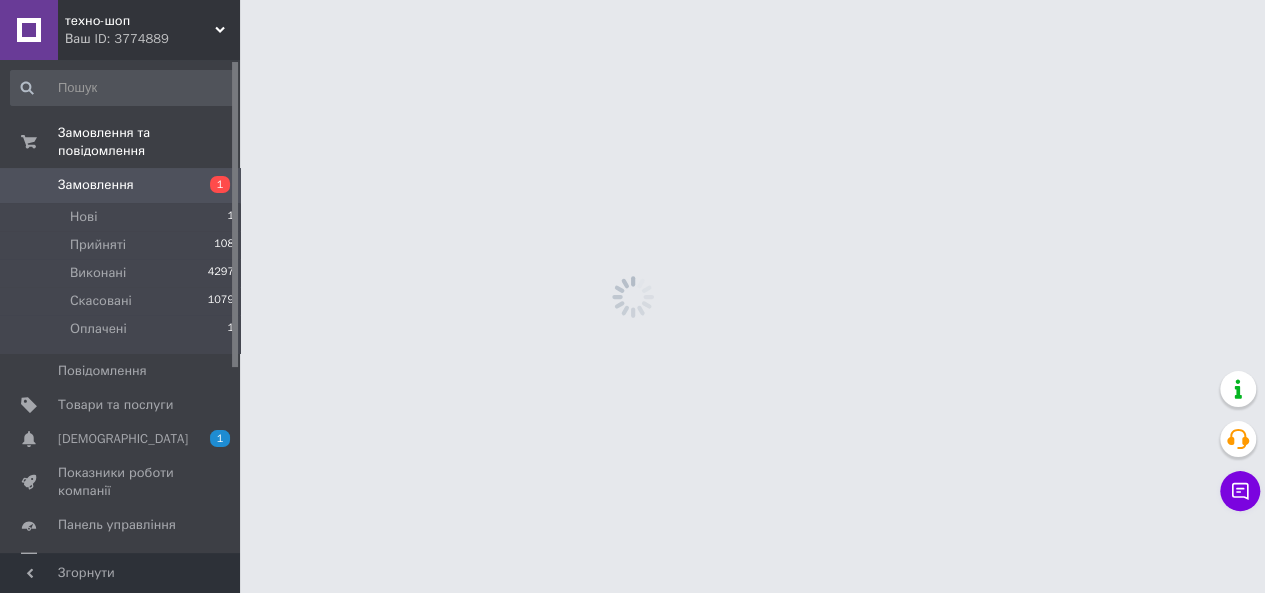 scroll, scrollTop: 0, scrollLeft: 0, axis: both 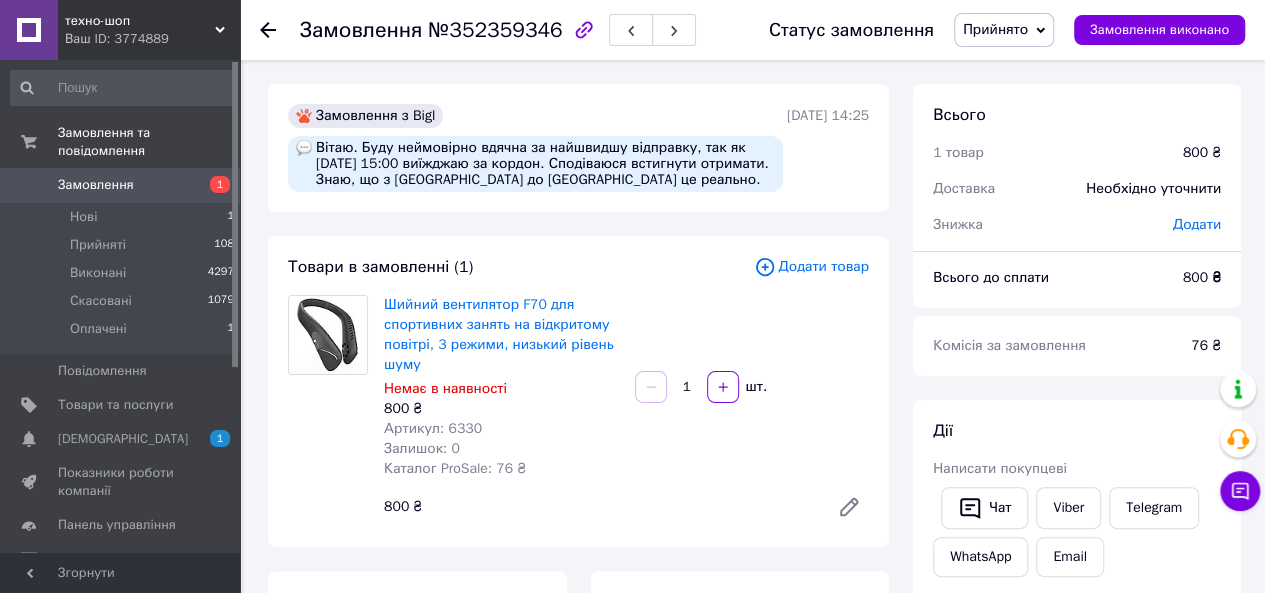 click on "Замовлення" at bounding box center [96, 185] 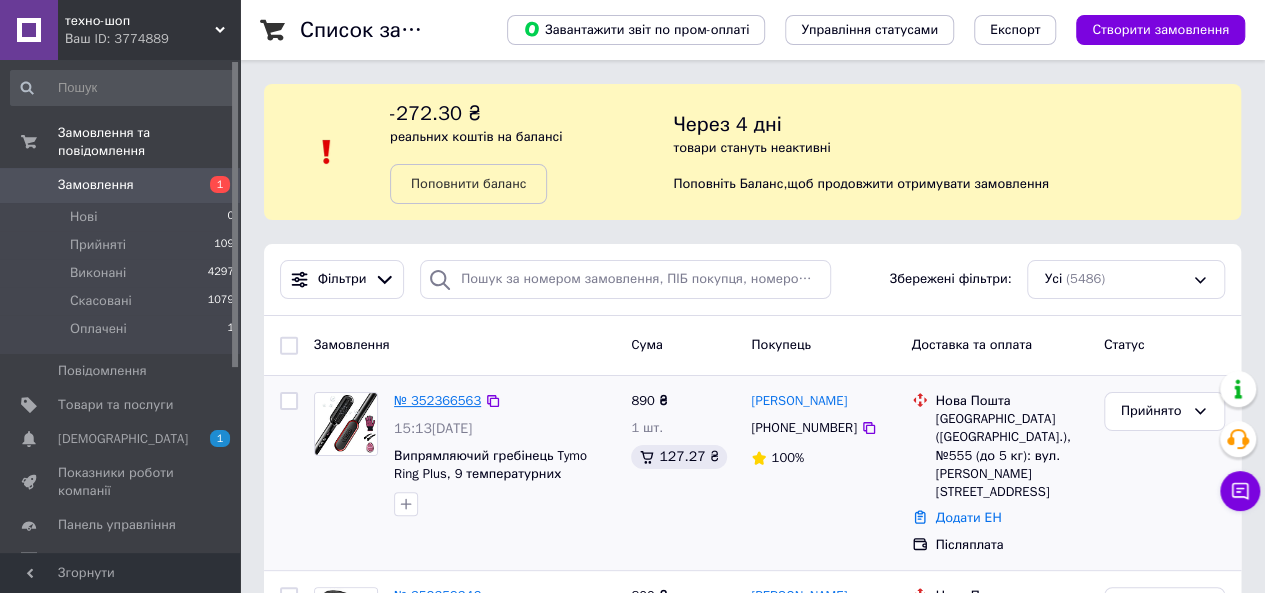 click on "№ 352366563" at bounding box center [437, 400] 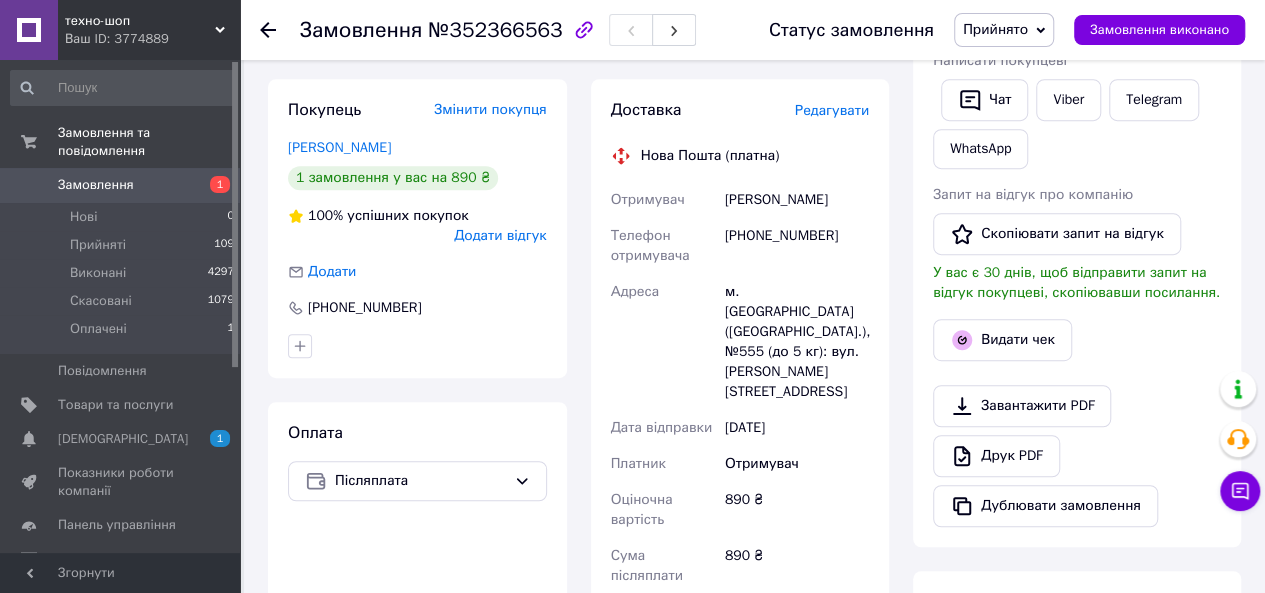 scroll, scrollTop: 400, scrollLeft: 0, axis: vertical 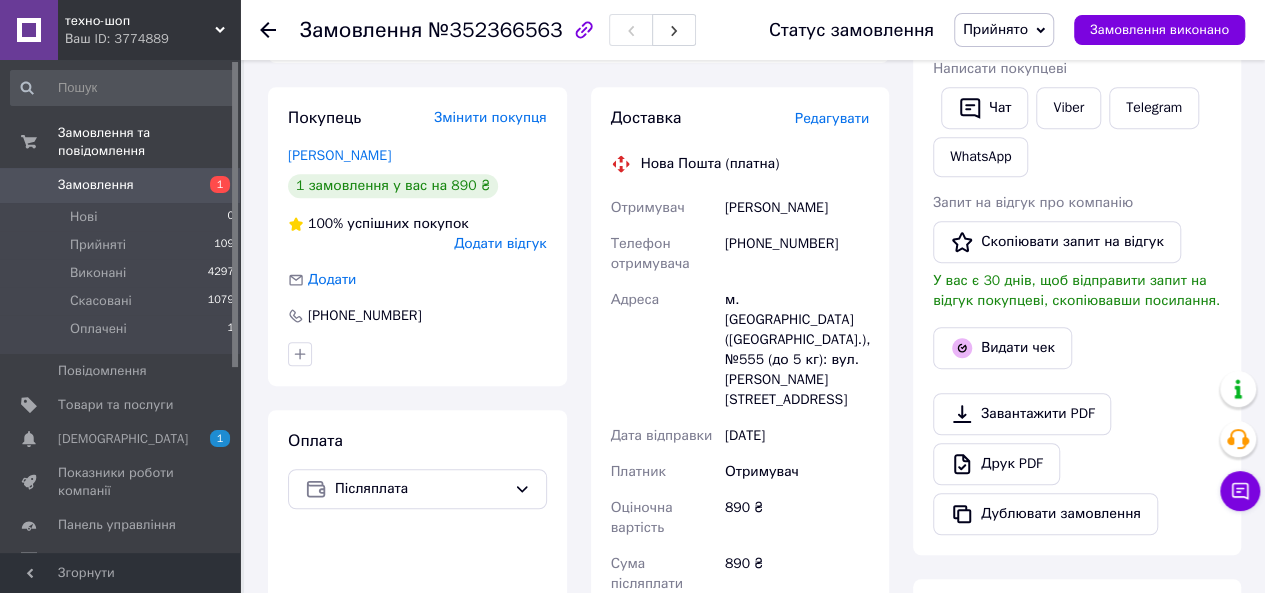 click at bounding box center (29, 185) 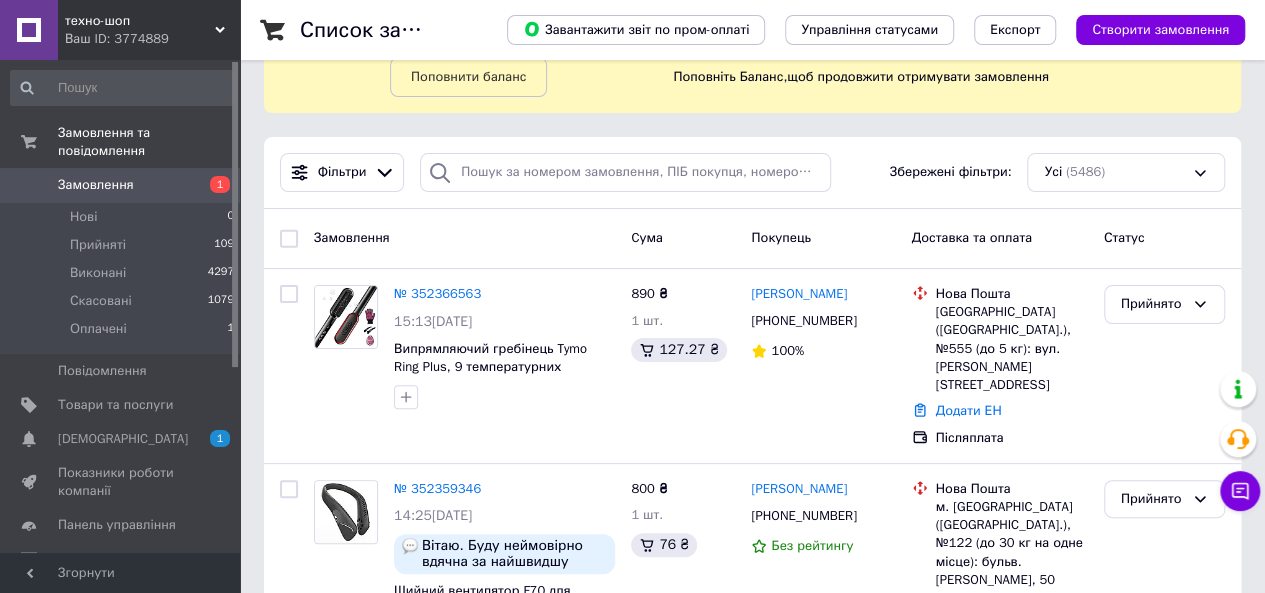 scroll, scrollTop: 200, scrollLeft: 0, axis: vertical 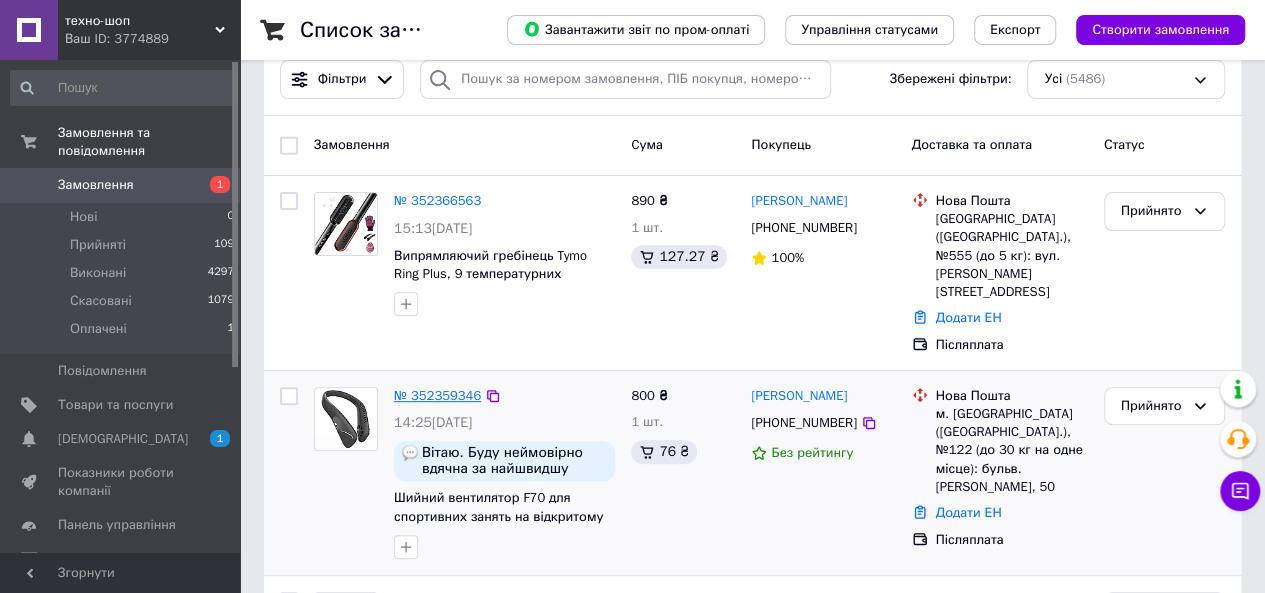 click on "№ 352359346" at bounding box center [437, 395] 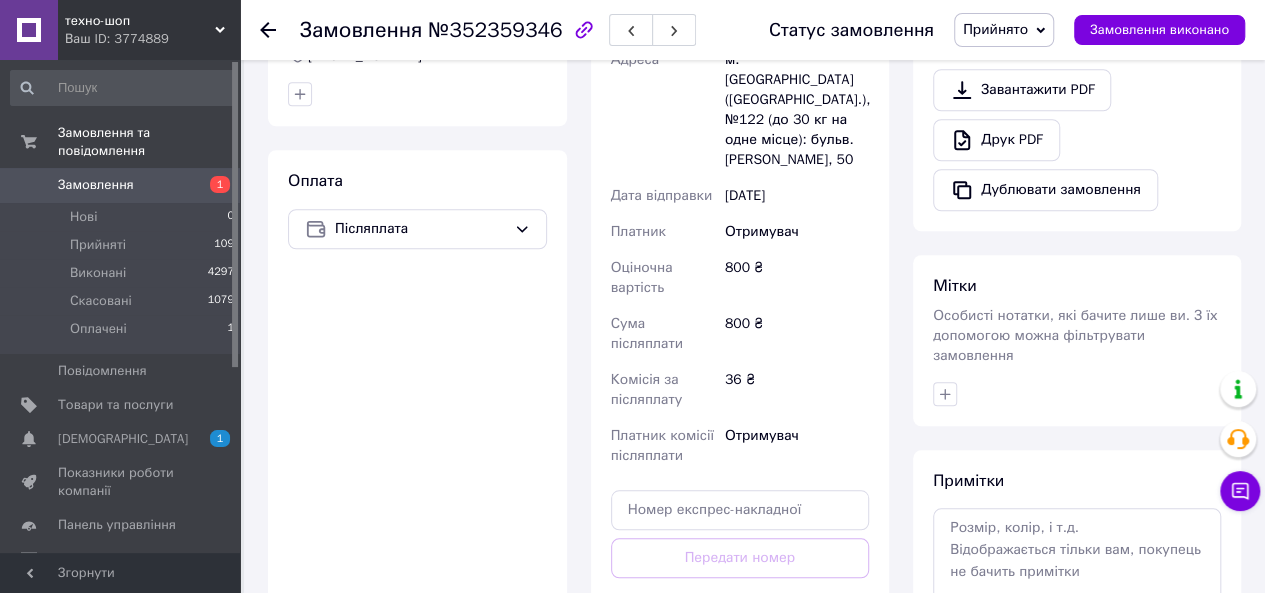 scroll, scrollTop: 800, scrollLeft: 0, axis: vertical 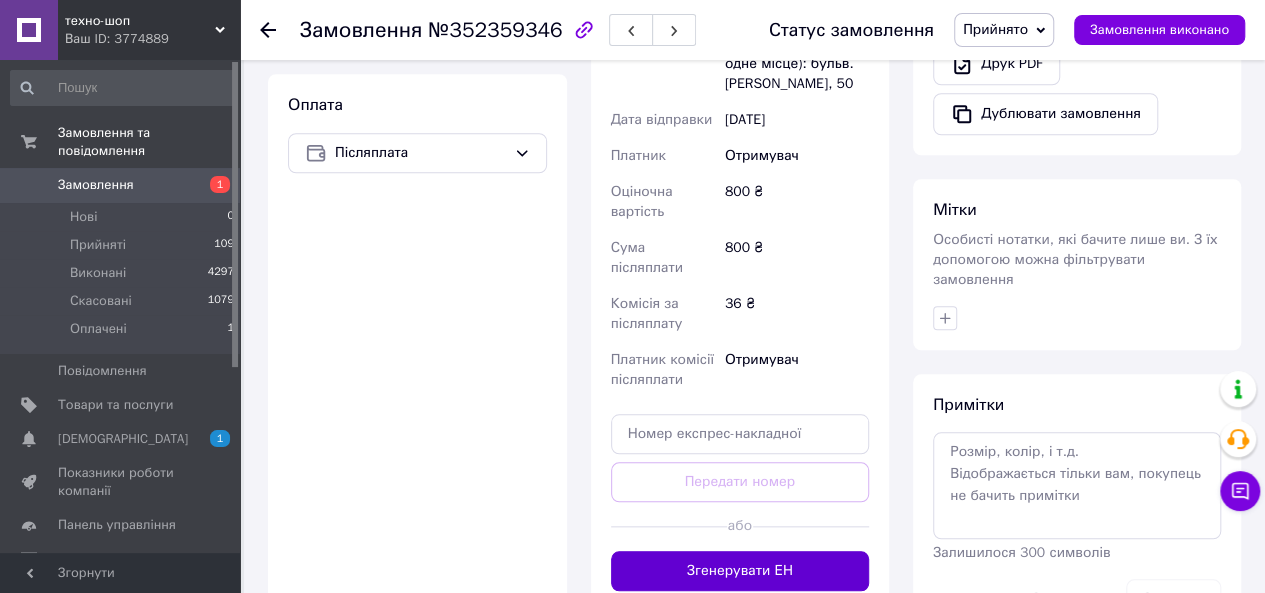 click on "Згенерувати ЕН" at bounding box center [740, 571] 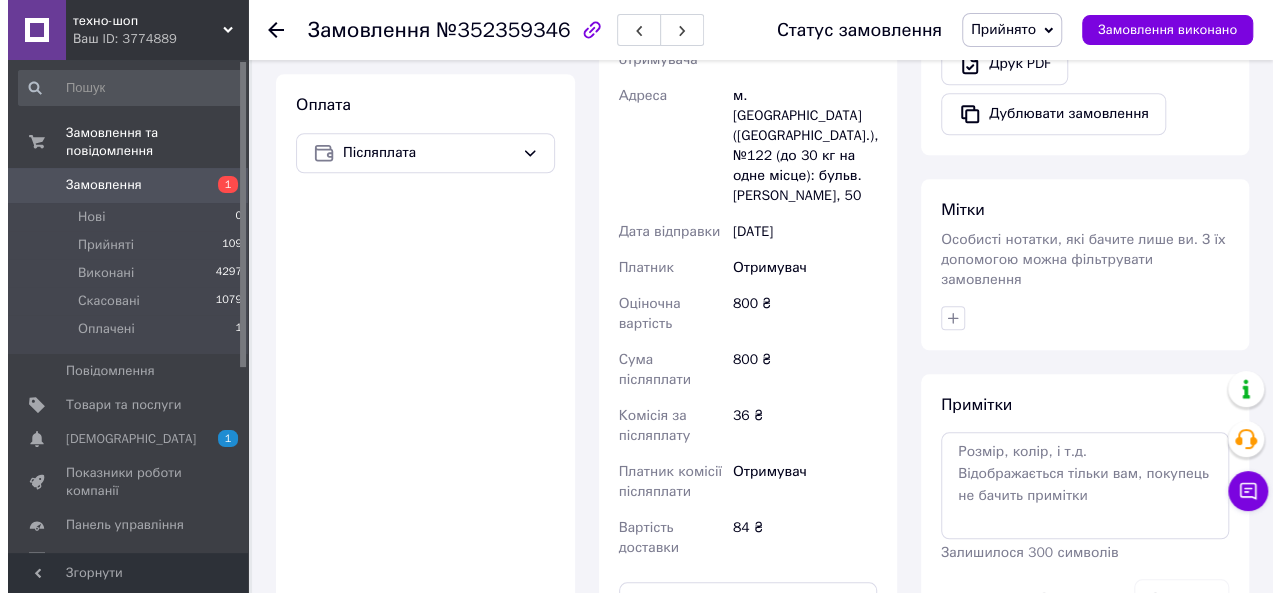scroll, scrollTop: 400, scrollLeft: 0, axis: vertical 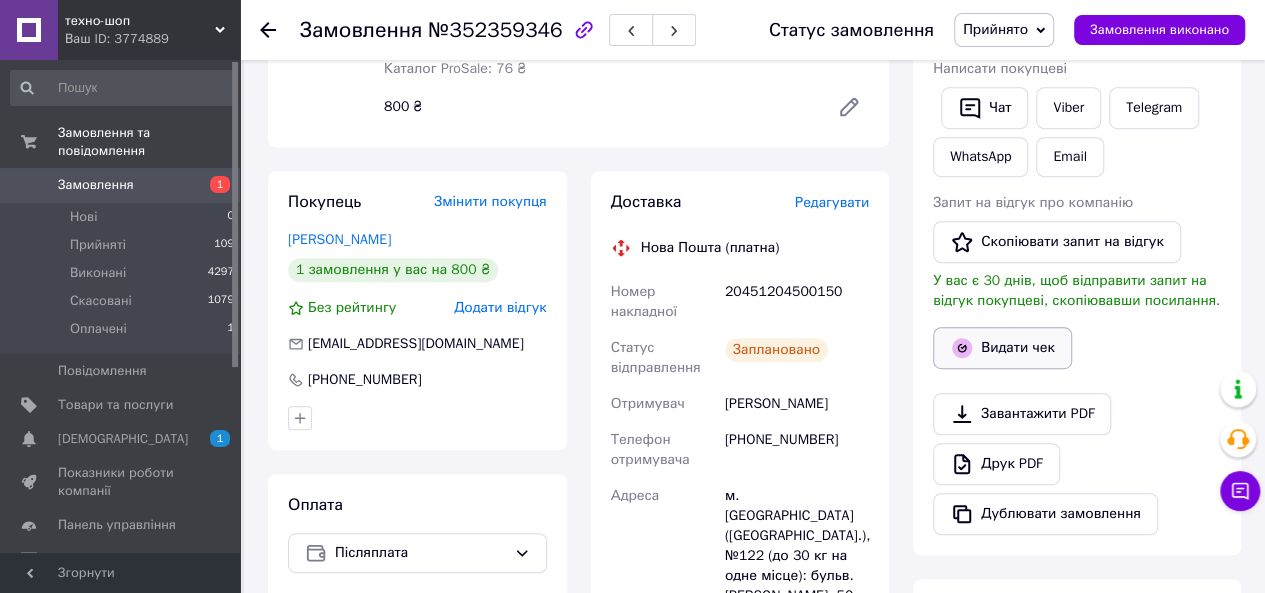 click on "Видати чек" at bounding box center [1002, 348] 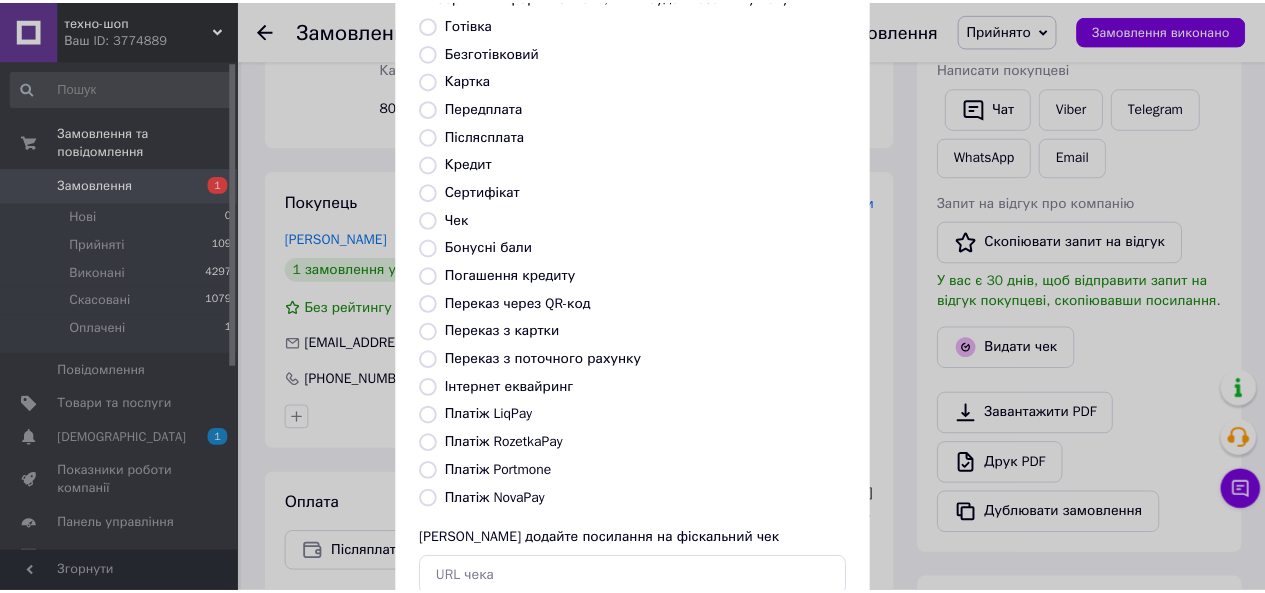 scroll, scrollTop: 264, scrollLeft: 0, axis: vertical 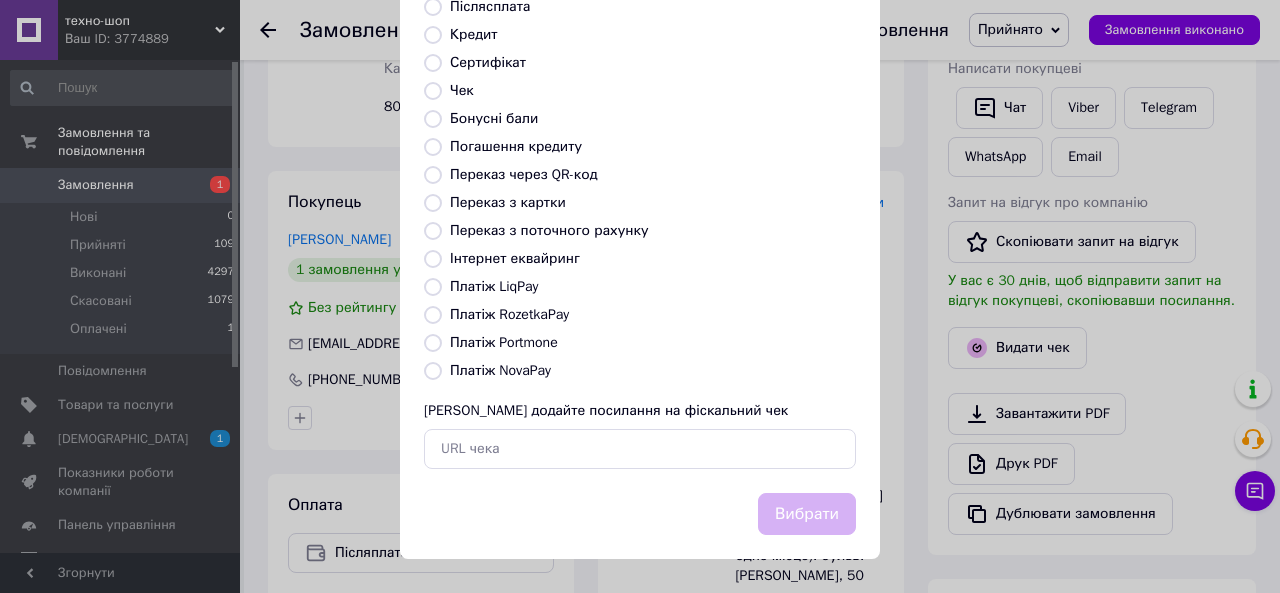 click on "Платіж NovaPay" at bounding box center [433, 371] 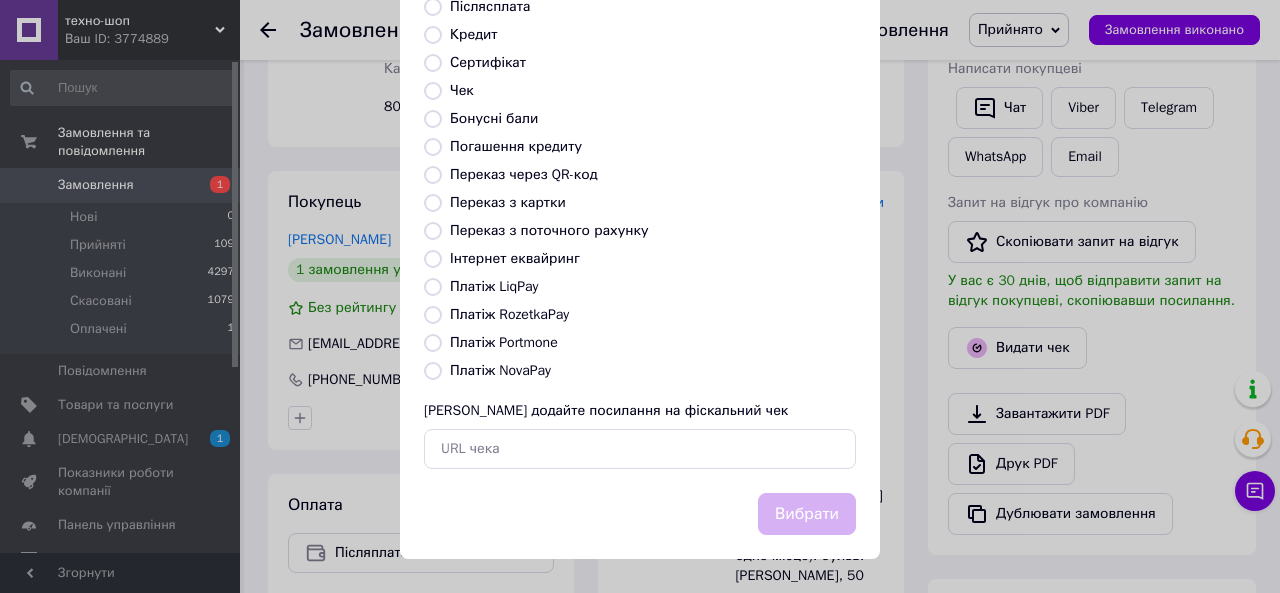 radio on "true" 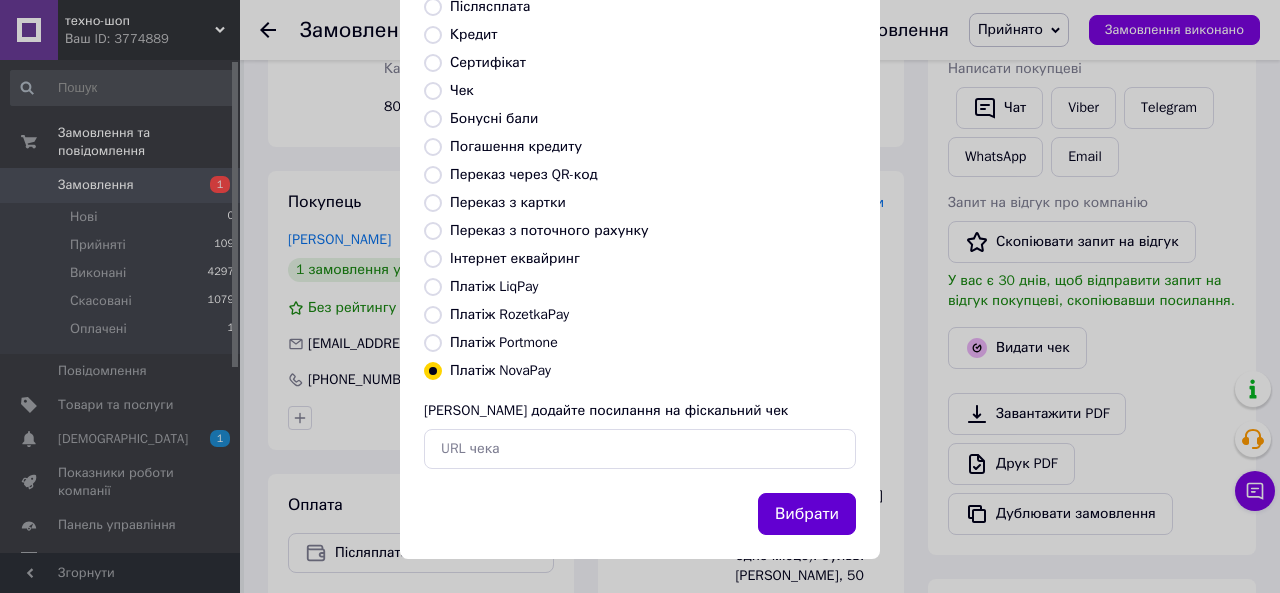 click on "Вибрати" at bounding box center [807, 514] 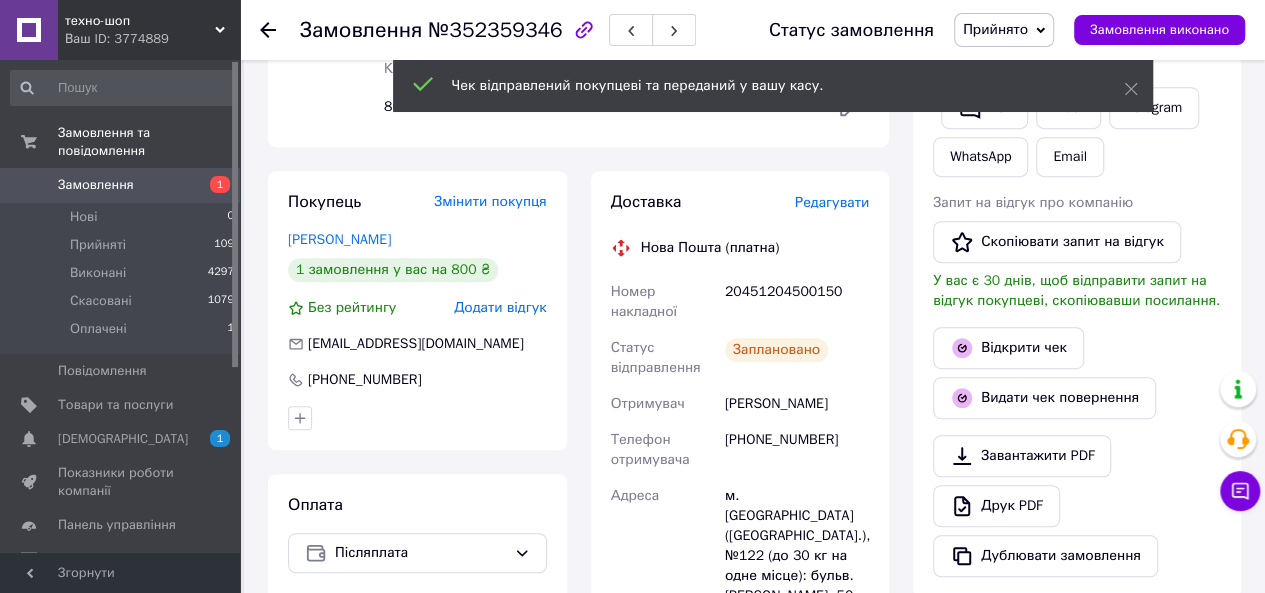 click on "Замовлення" at bounding box center [121, 185] 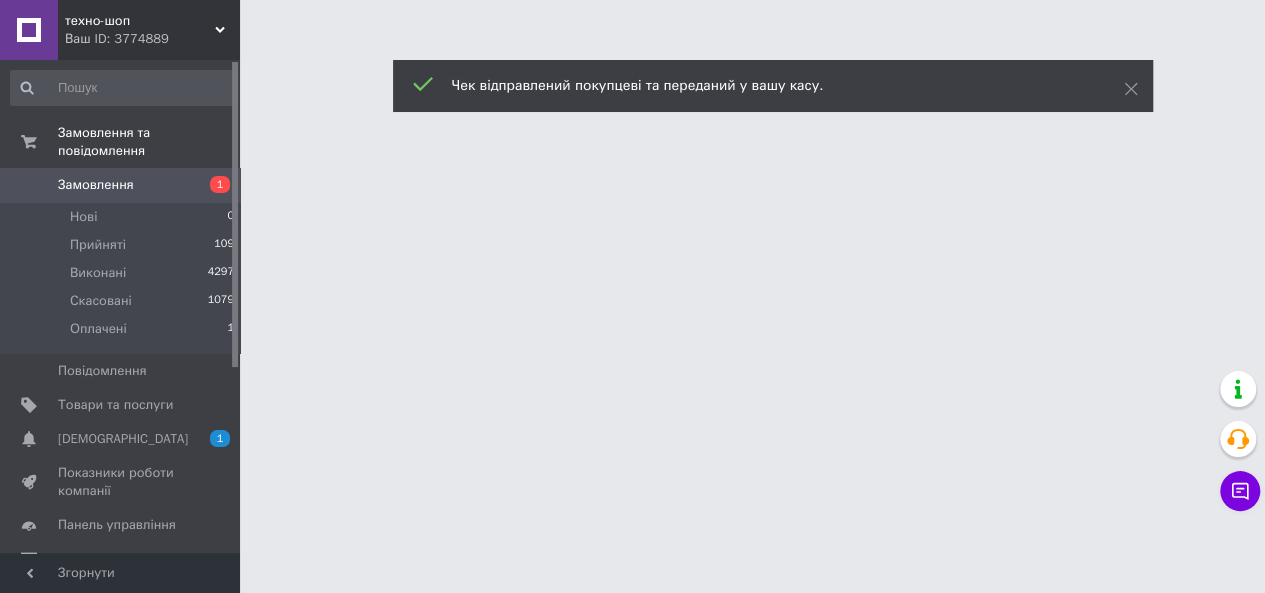 scroll, scrollTop: 0, scrollLeft: 0, axis: both 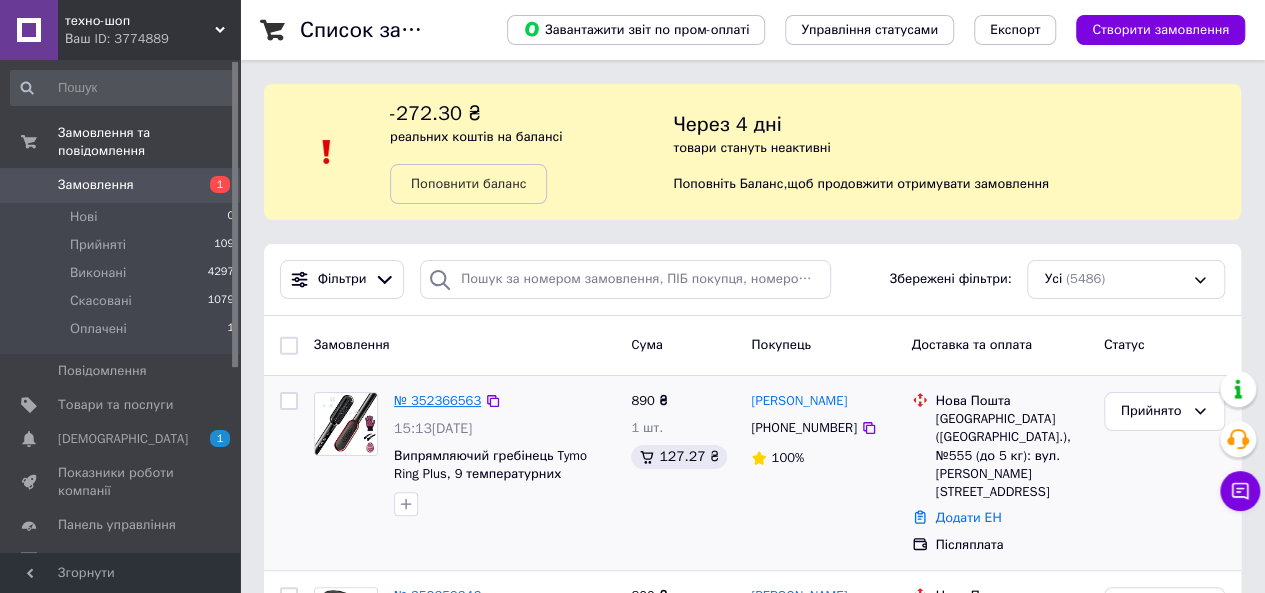 click on "№ 352366563" at bounding box center (437, 400) 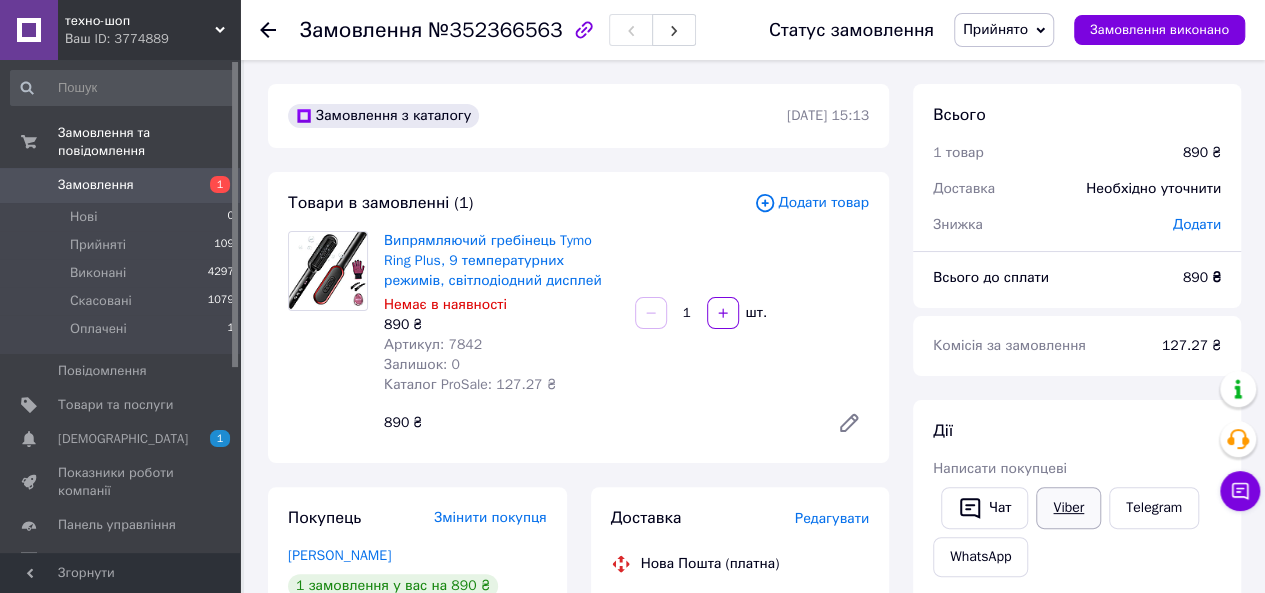 click on "Viber" at bounding box center (1068, 508) 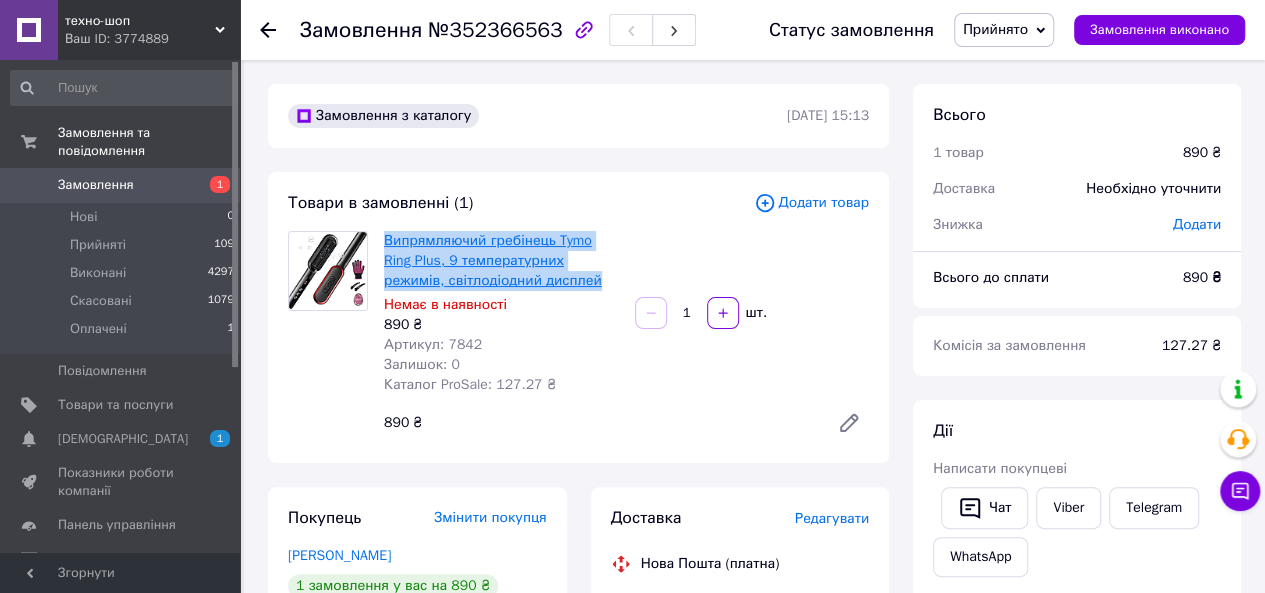 drag, startPoint x: 544, startPoint y: 285, endPoint x: 384, endPoint y: 241, distance: 165.93974 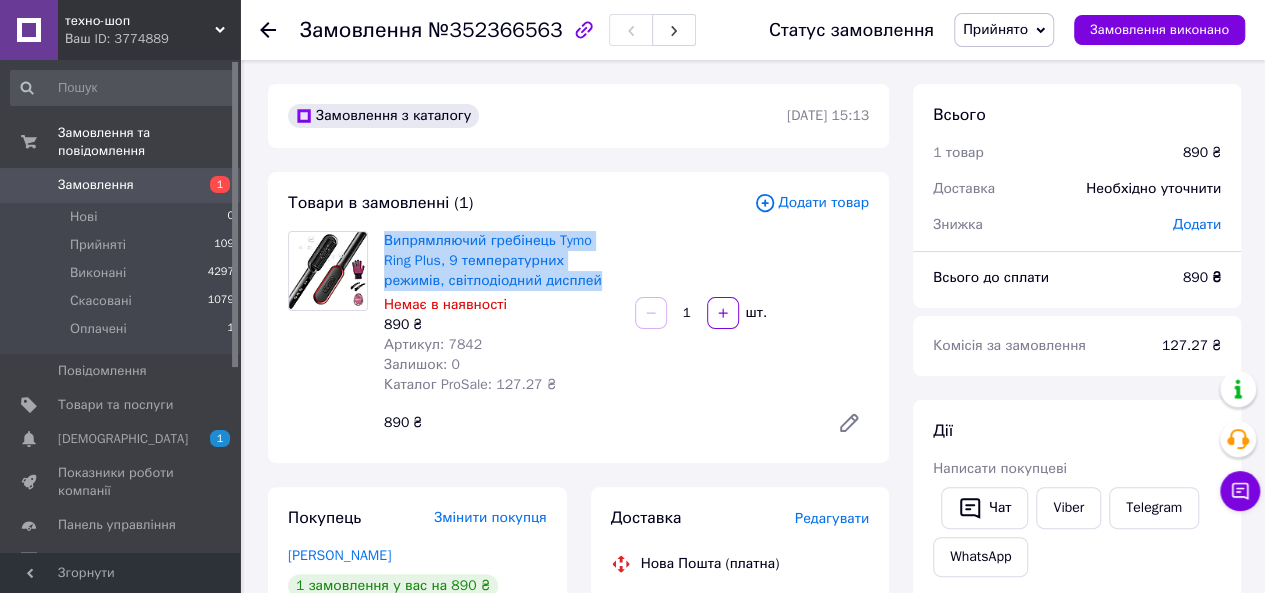 click on "Замовлення" at bounding box center [96, 185] 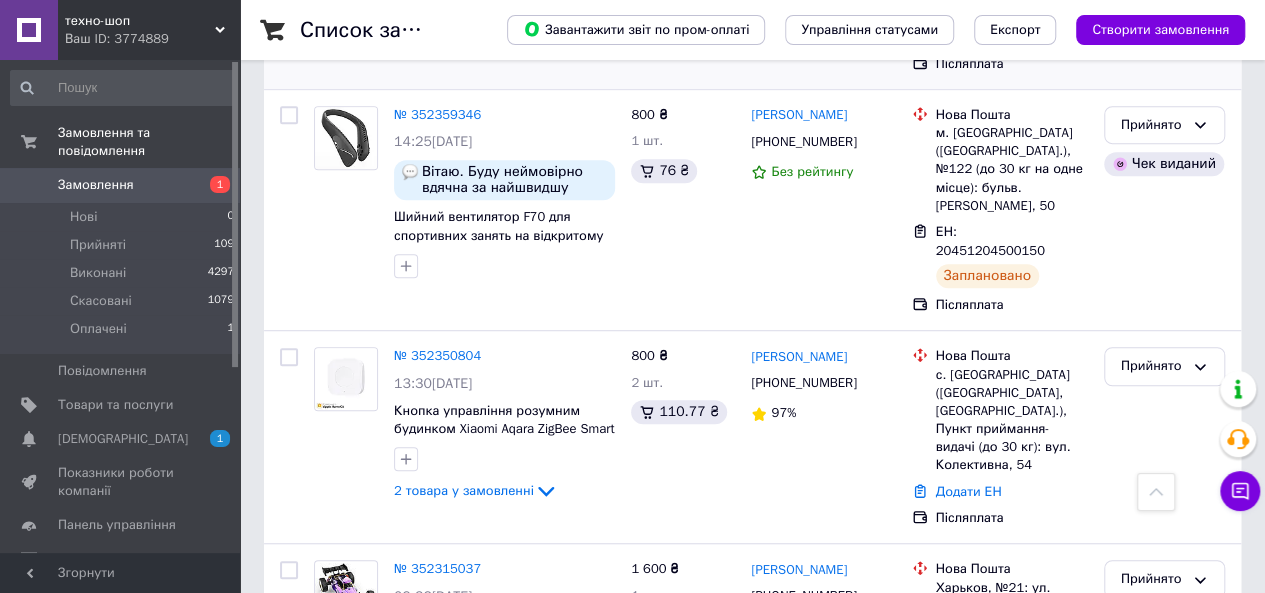 scroll, scrollTop: 600, scrollLeft: 0, axis: vertical 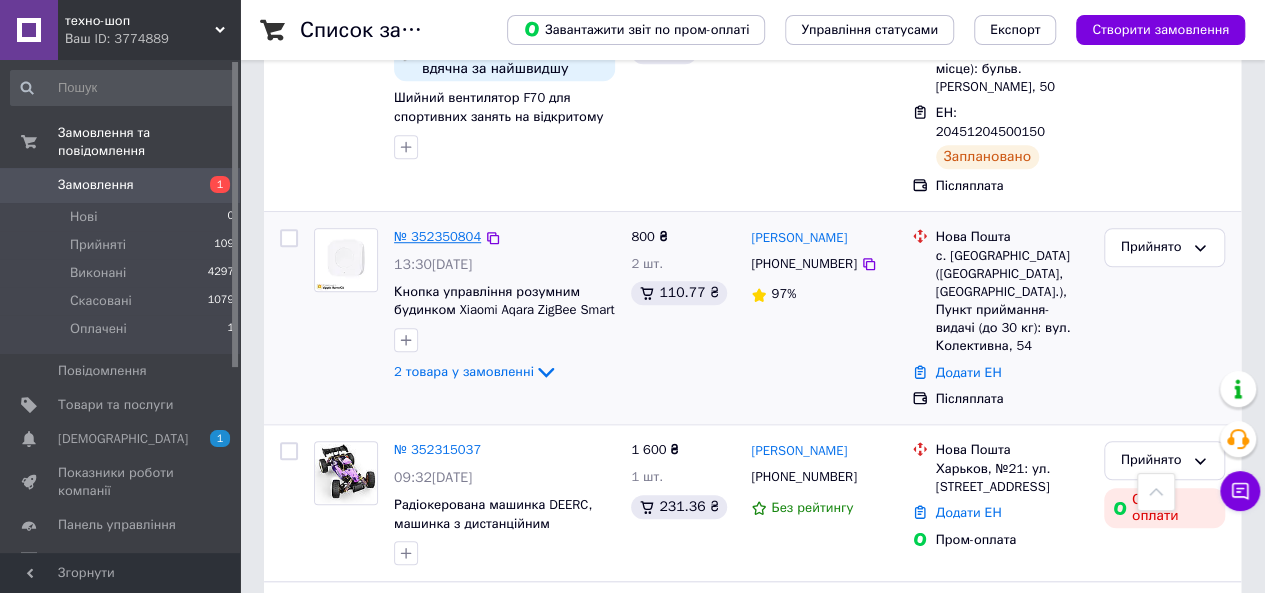 click on "№ 352350804" at bounding box center [437, 236] 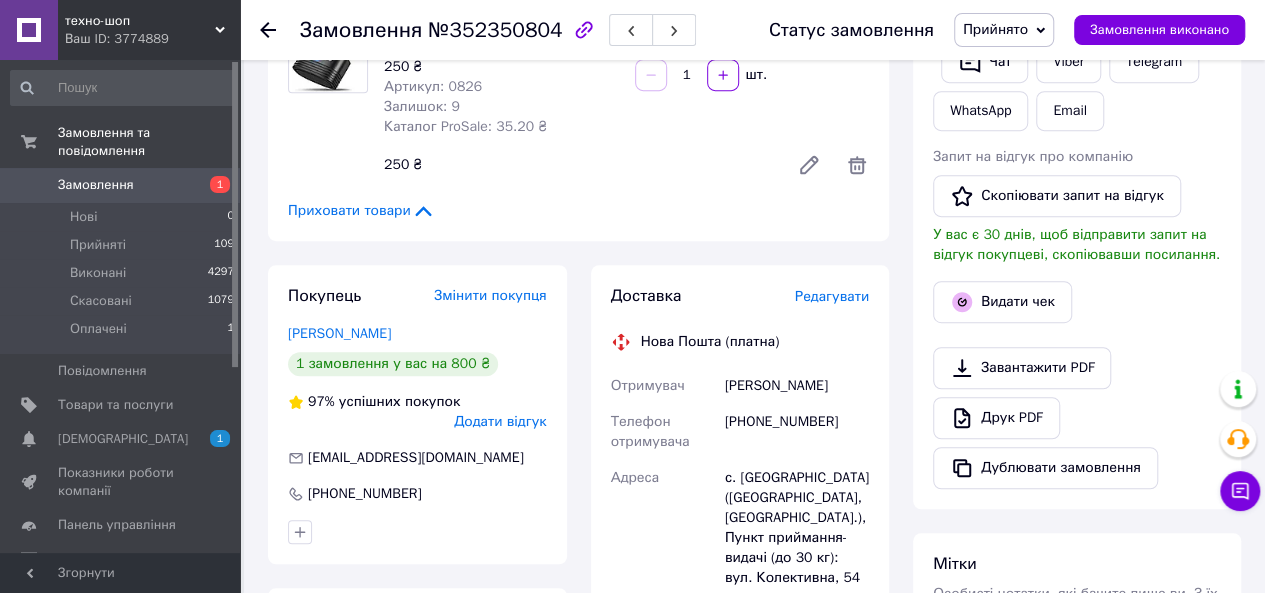 scroll, scrollTop: 200, scrollLeft: 0, axis: vertical 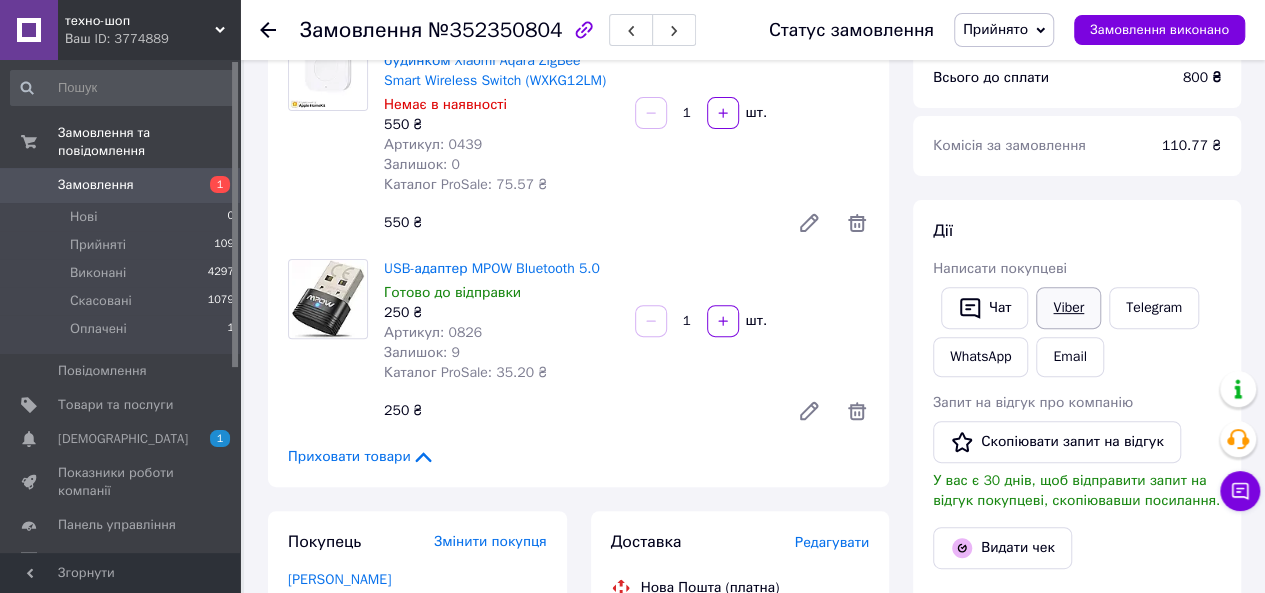 click on "Viber" at bounding box center (1068, 308) 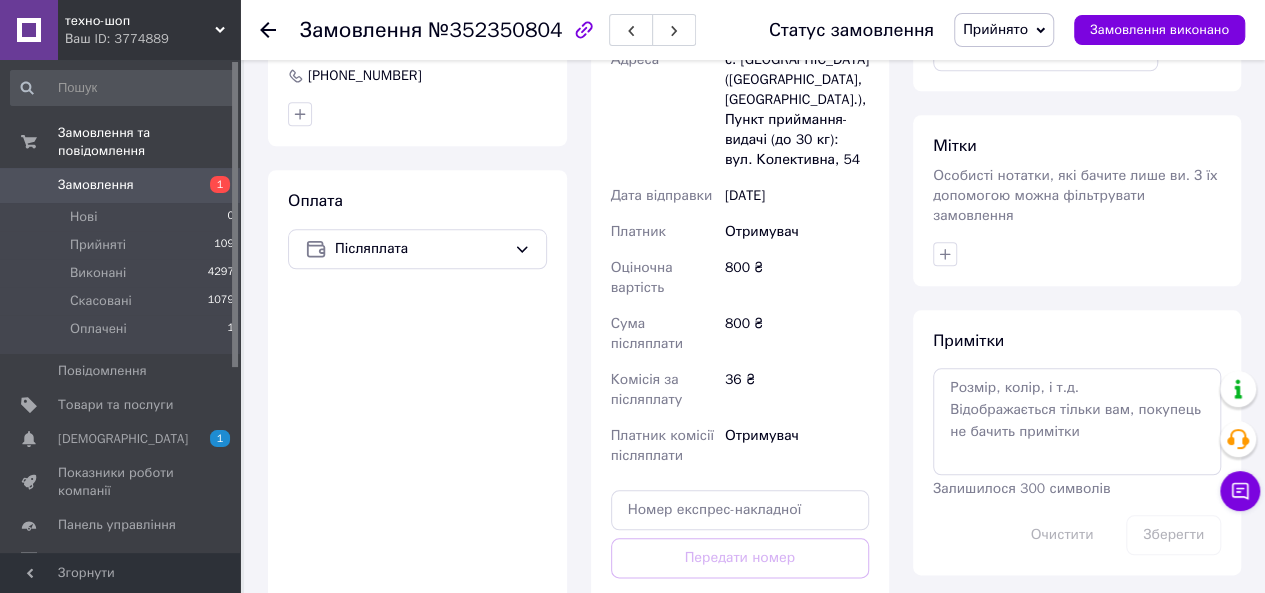 scroll, scrollTop: 1100, scrollLeft: 0, axis: vertical 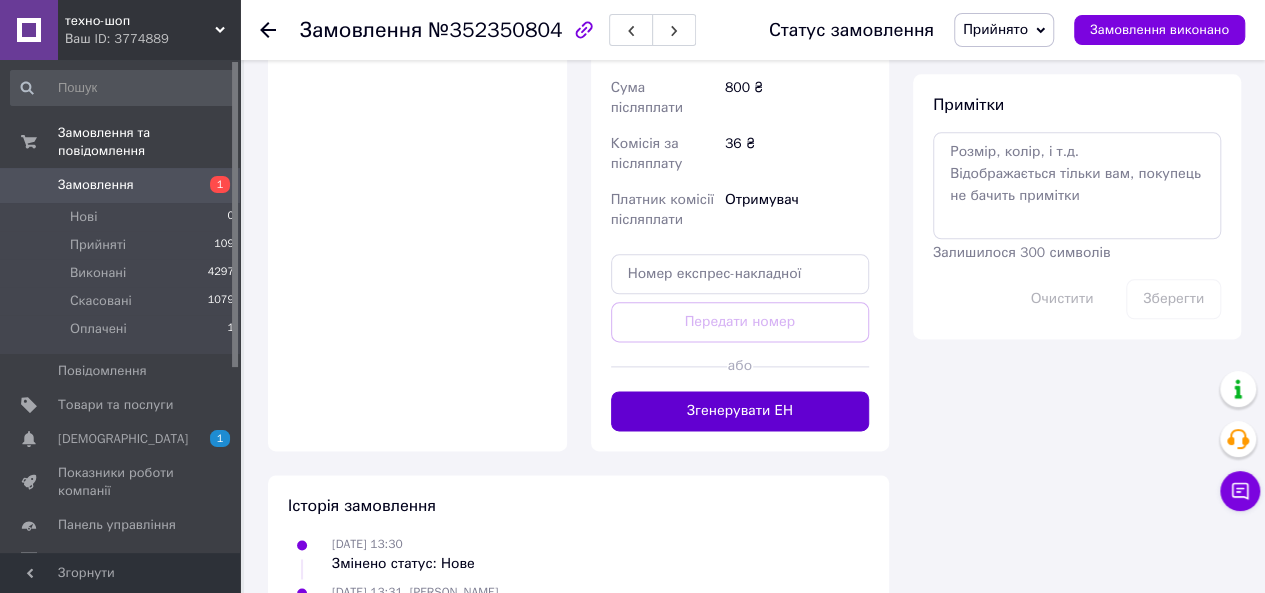 click on "Згенерувати ЕН" at bounding box center (740, 411) 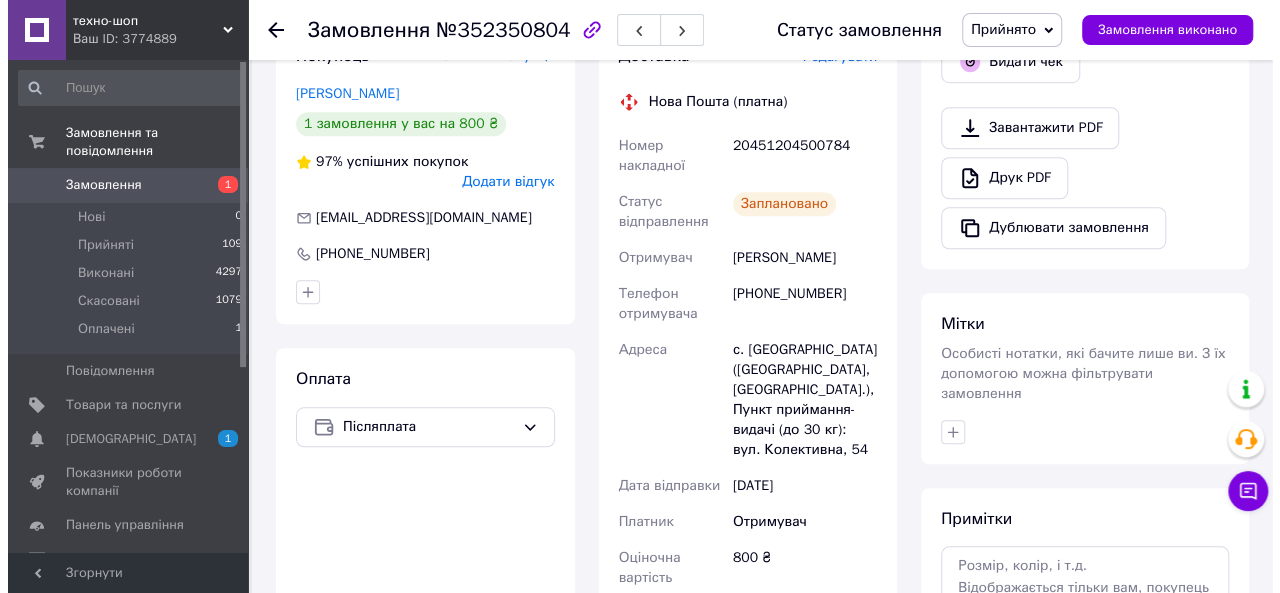 scroll, scrollTop: 600, scrollLeft: 0, axis: vertical 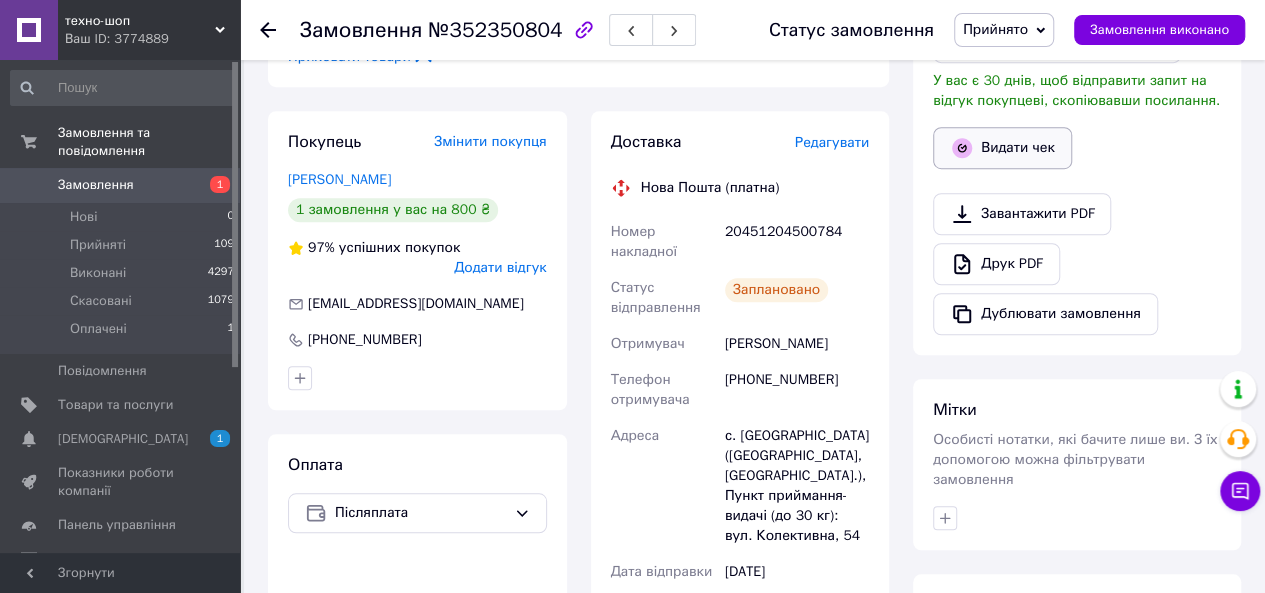 click on "Видати чек" at bounding box center [1002, 148] 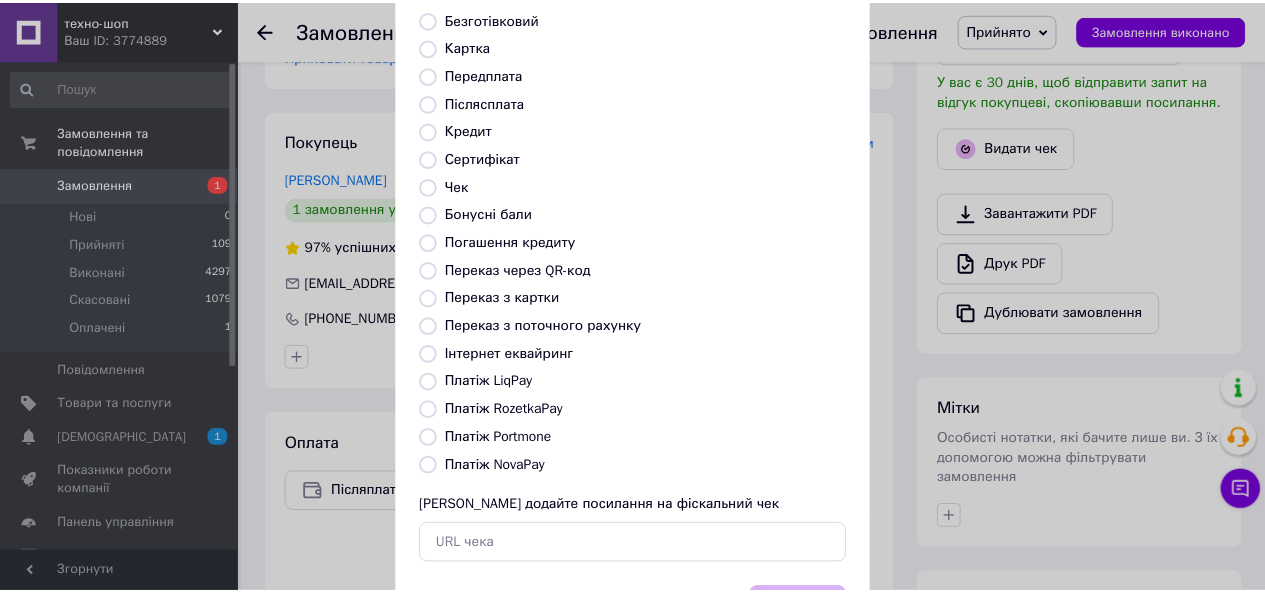 scroll, scrollTop: 264, scrollLeft: 0, axis: vertical 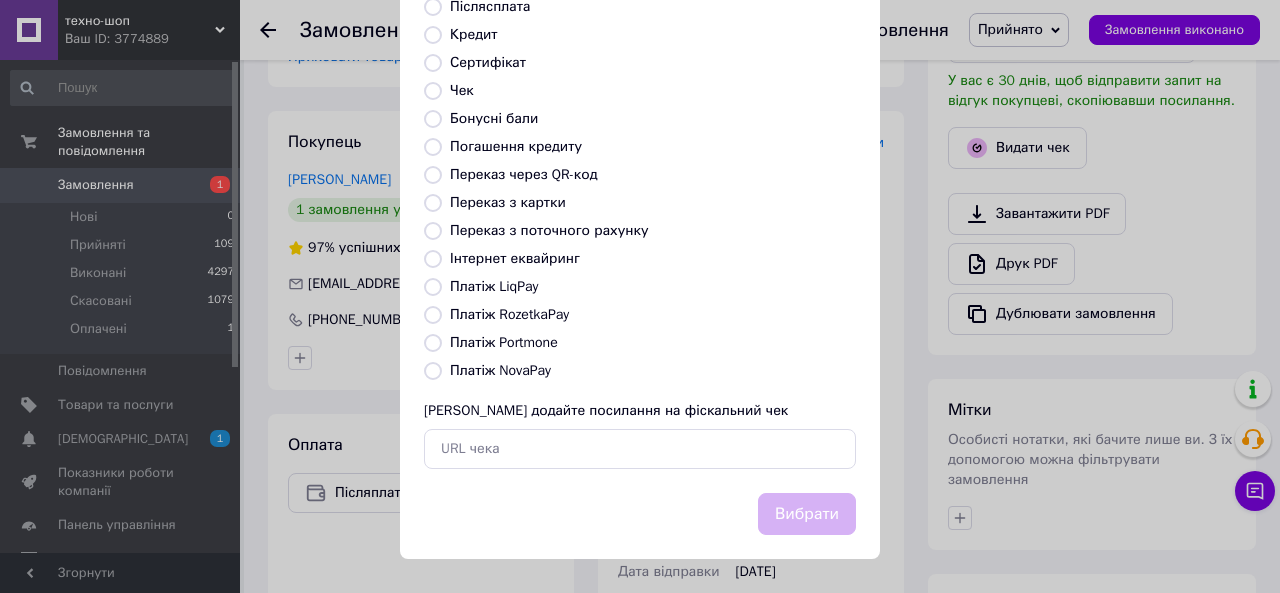 click on "Платіж NovaPay" at bounding box center [433, 371] 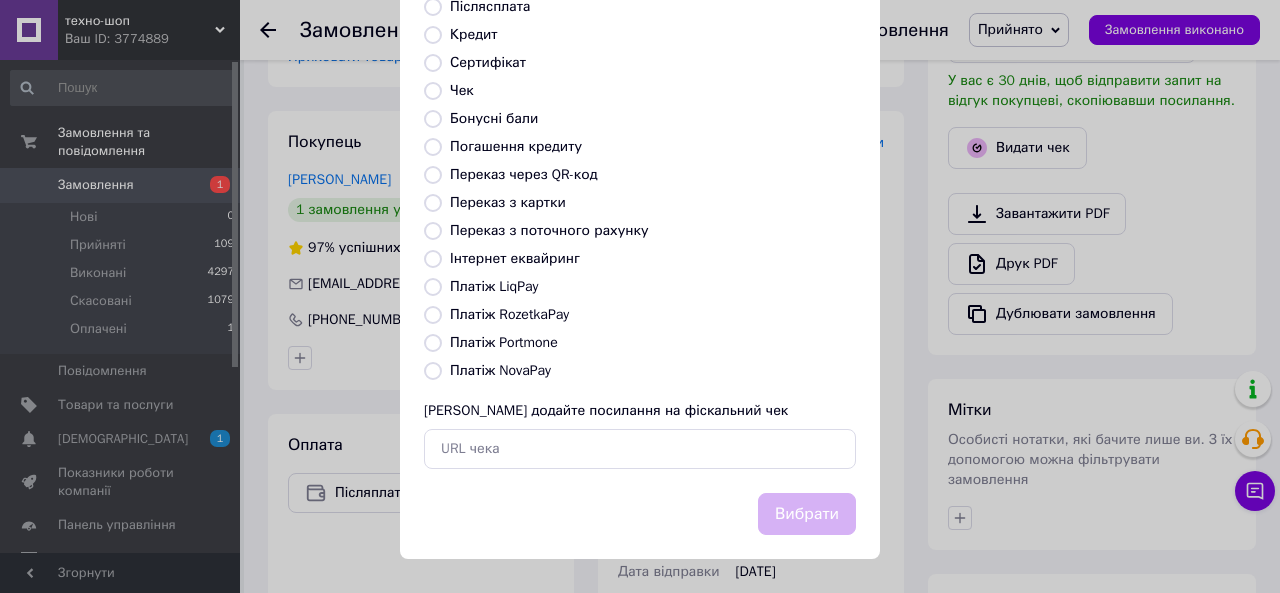 radio on "true" 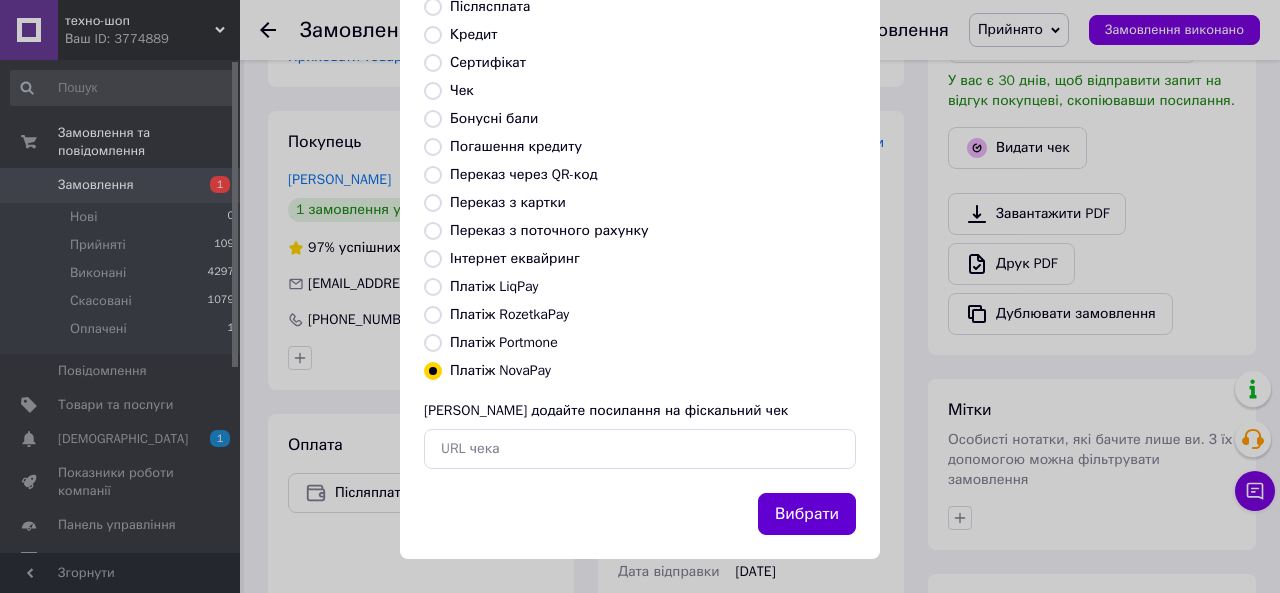 click on "Вибрати" at bounding box center [807, 514] 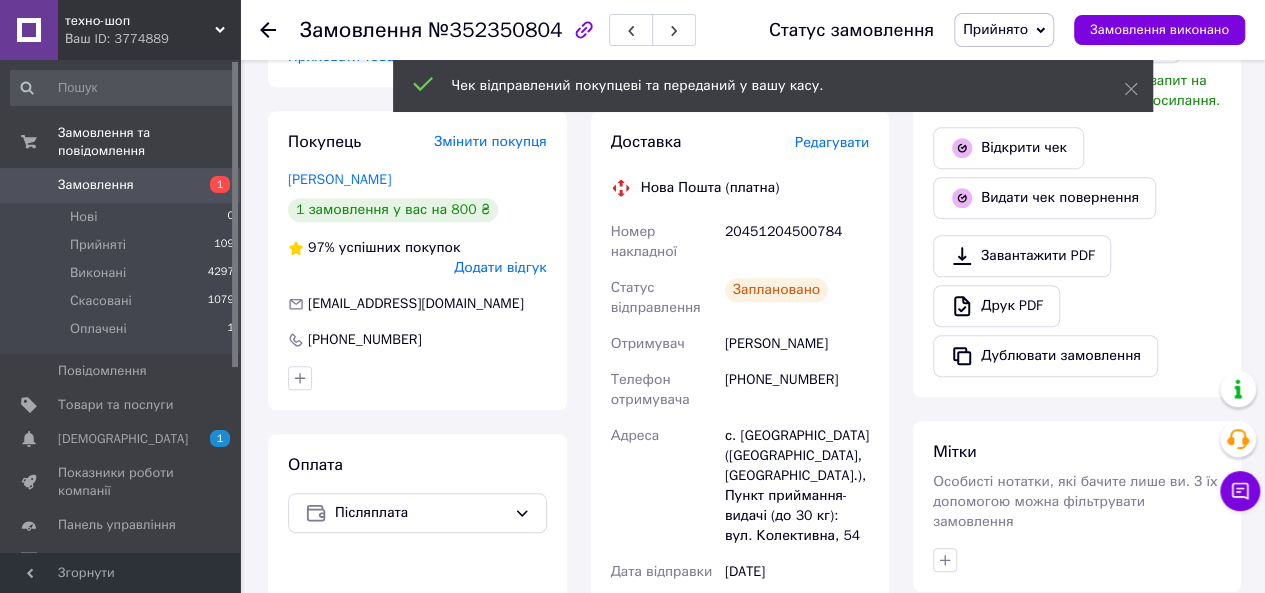 click on "Замовлення" at bounding box center (96, 185) 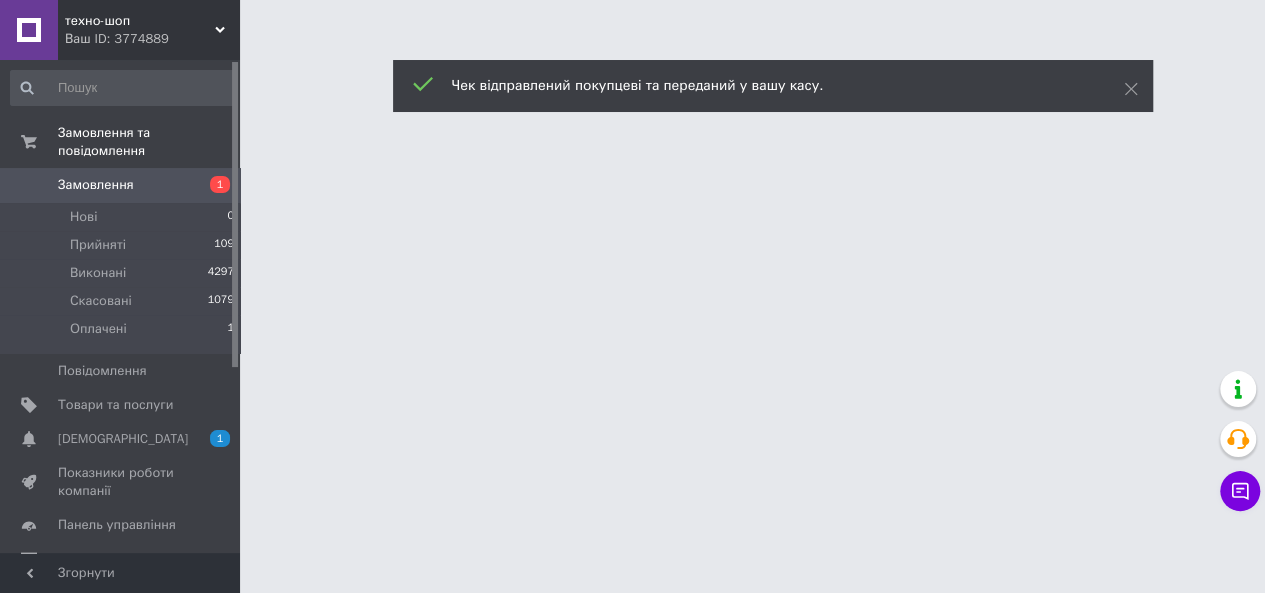 scroll, scrollTop: 0, scrollLeft: 0, axis: both 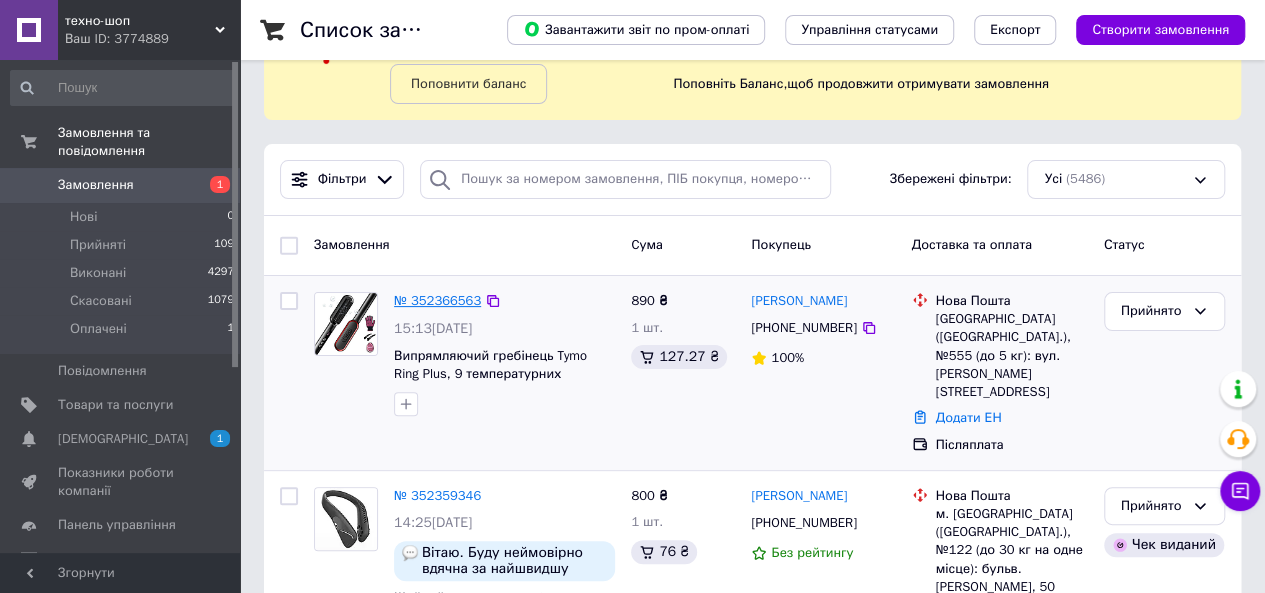click on "№ 352366563" at bounding box center [437, 300] 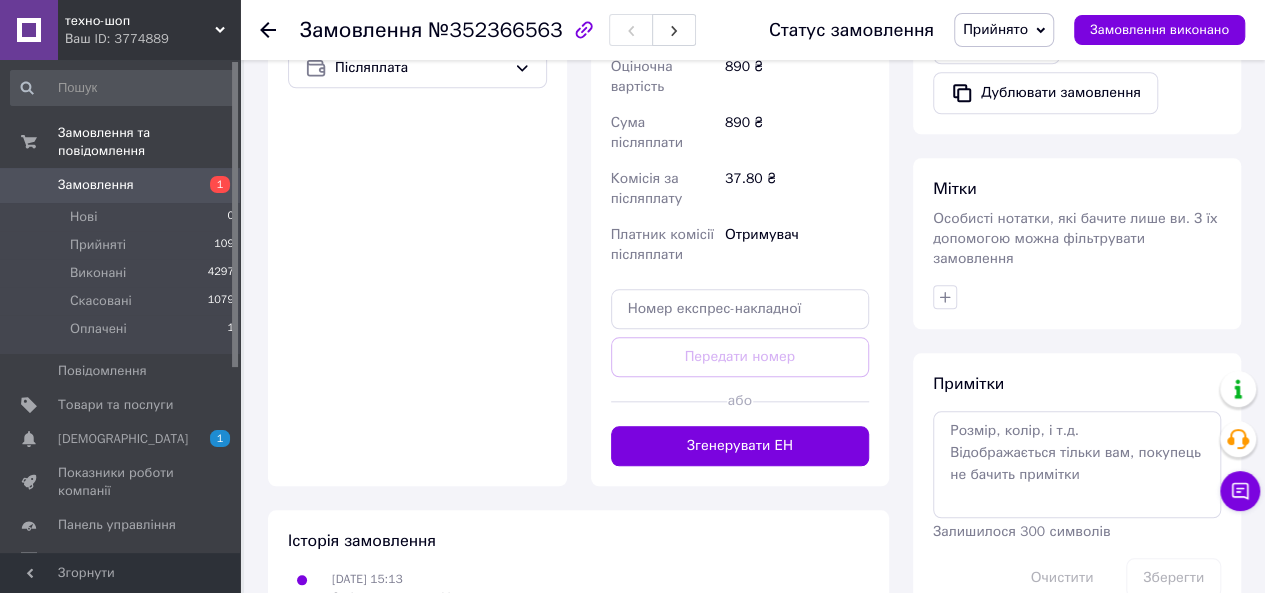 scroll, scrollTop: 868, scrollLeft: 0, axis: vertical 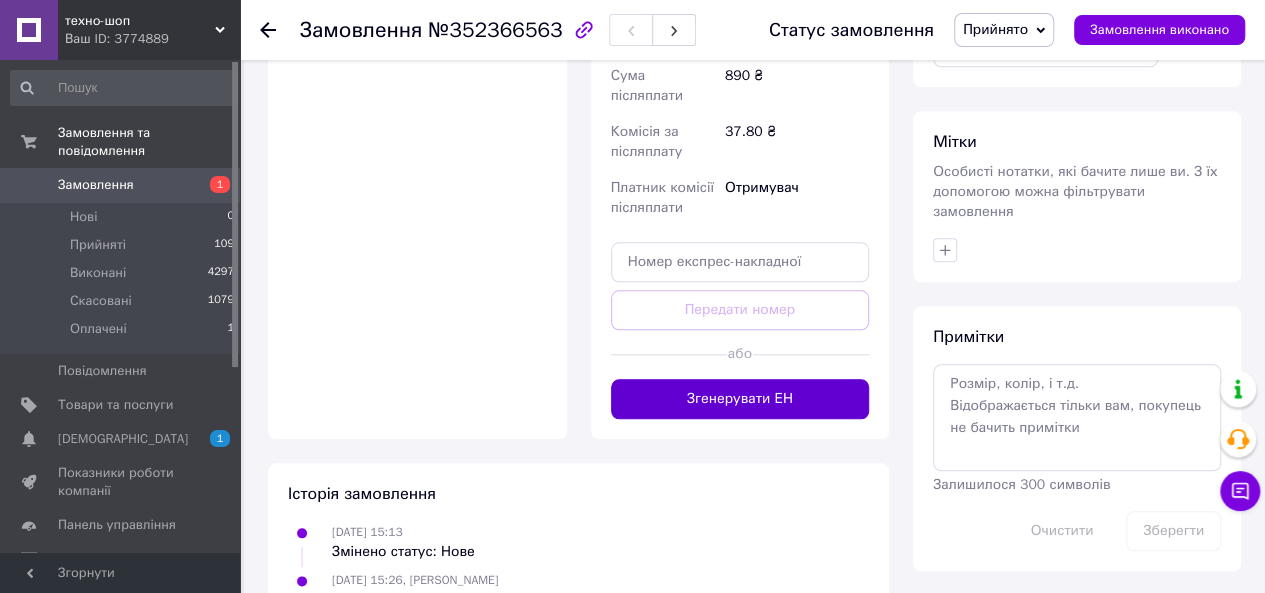 click on "Згенерувати ЕН" at bounding box center [740, 399] 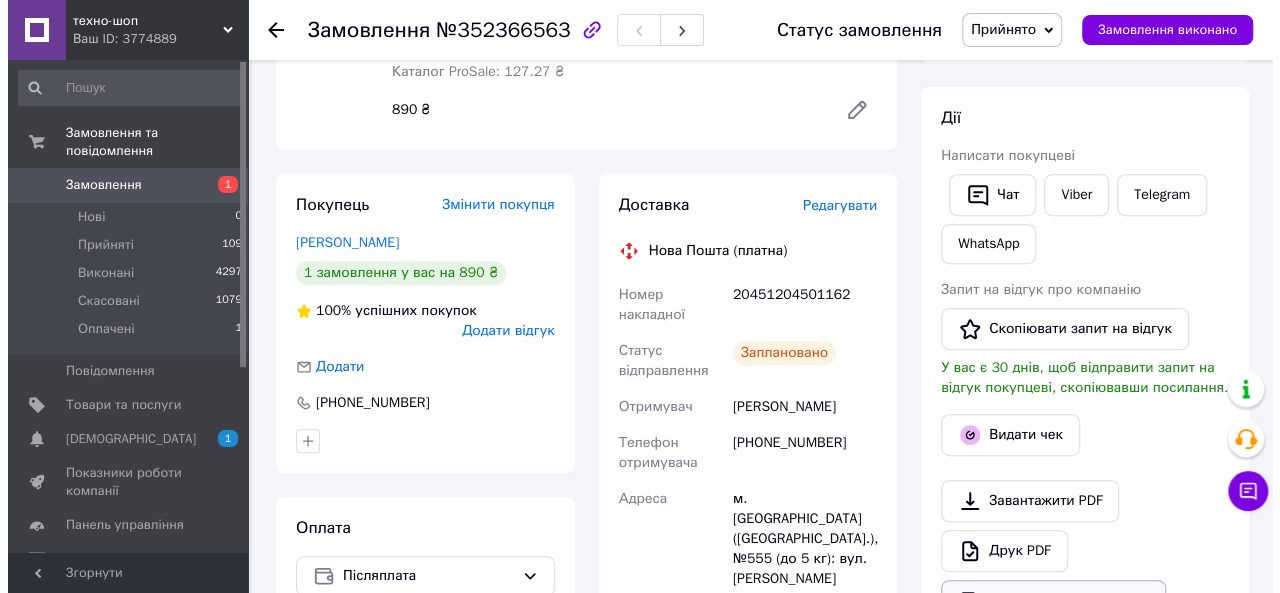 scroll, scrollTop: 368, scrollLeft: 0, axis: vertical 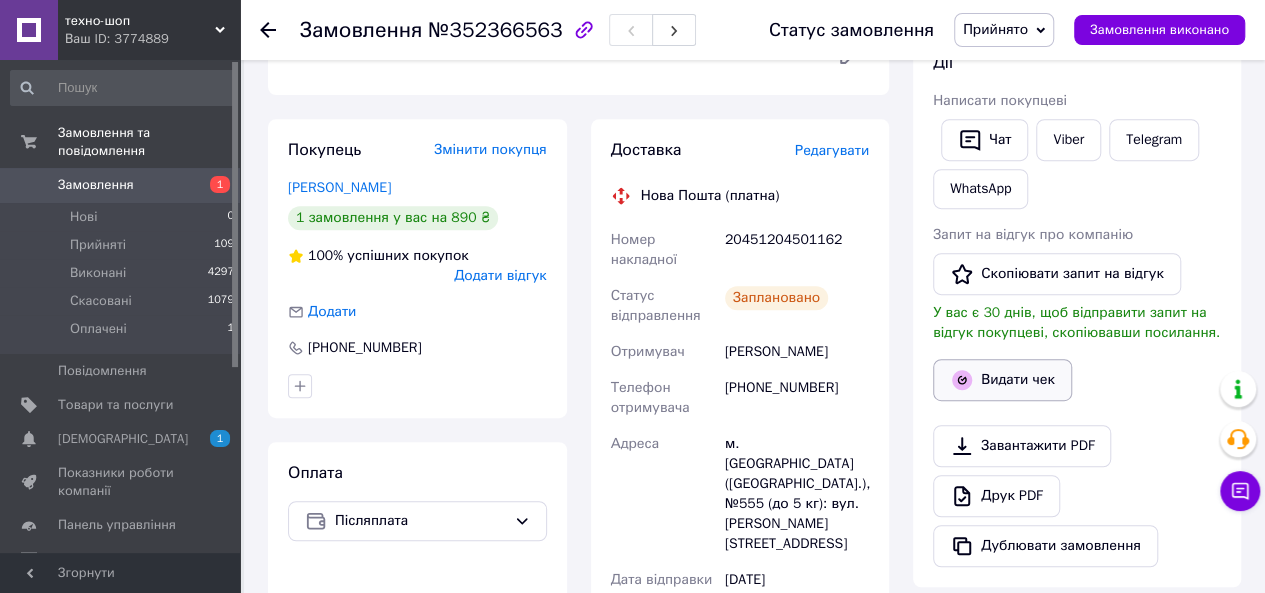 click on "Видати чек" at bounding box center [1002, 380] 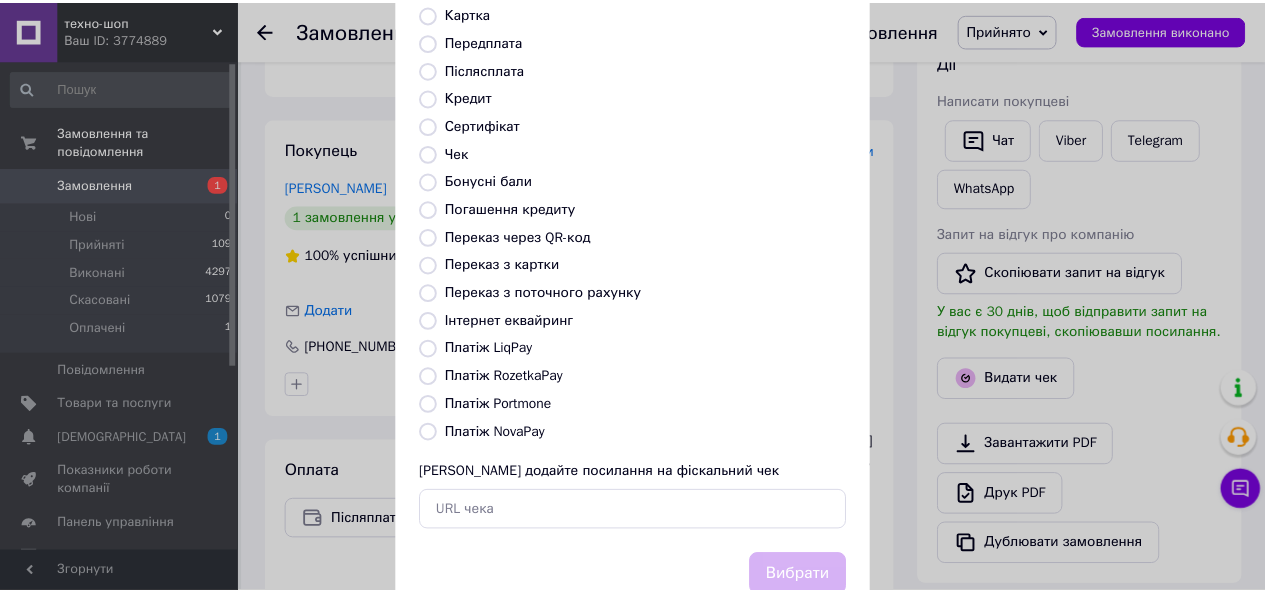 scroll, scrollTop: 264, scrollLeft: 0, axis: vertical 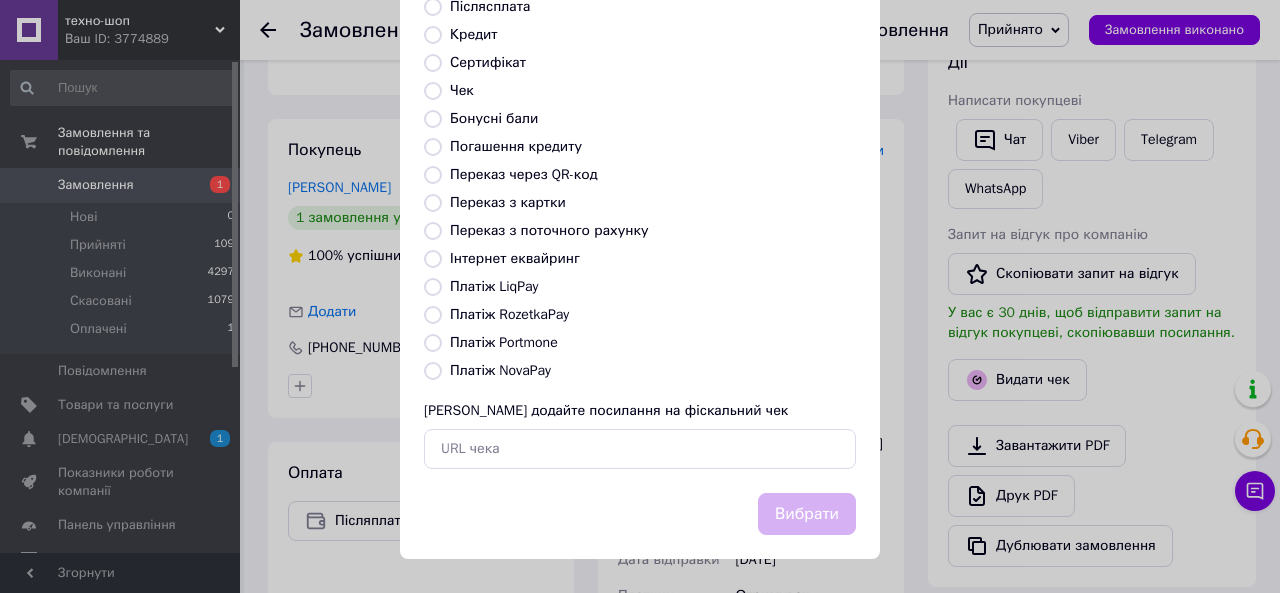 click on "Платіж NovaPay" at bounding box center (433, 371) 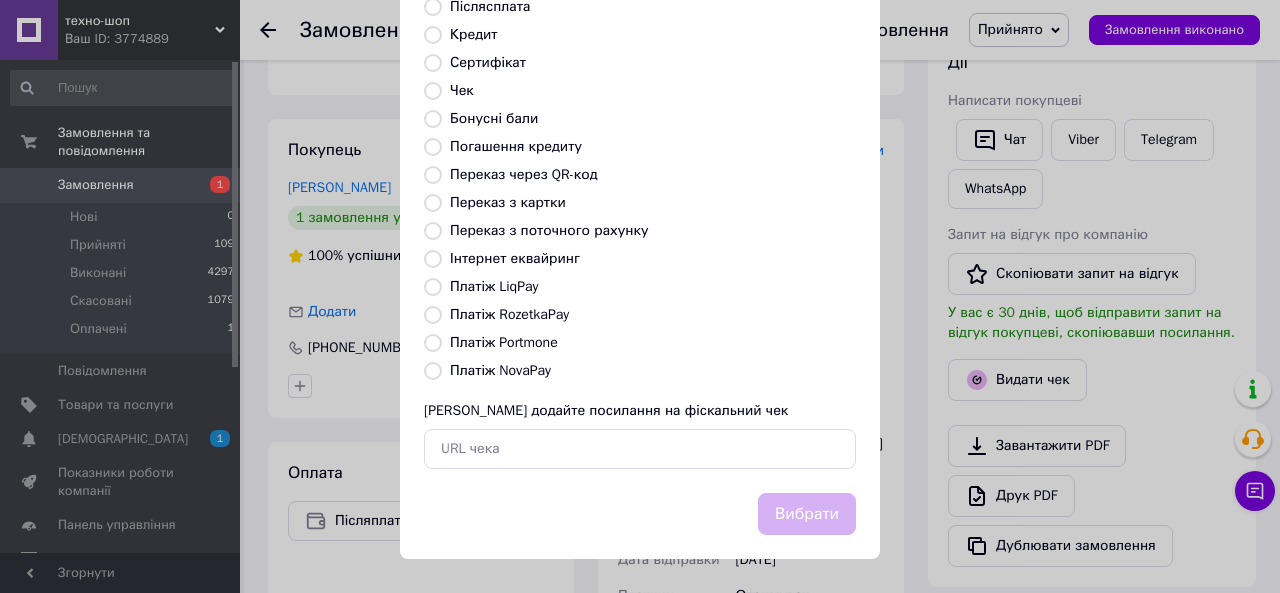 radio on "true" 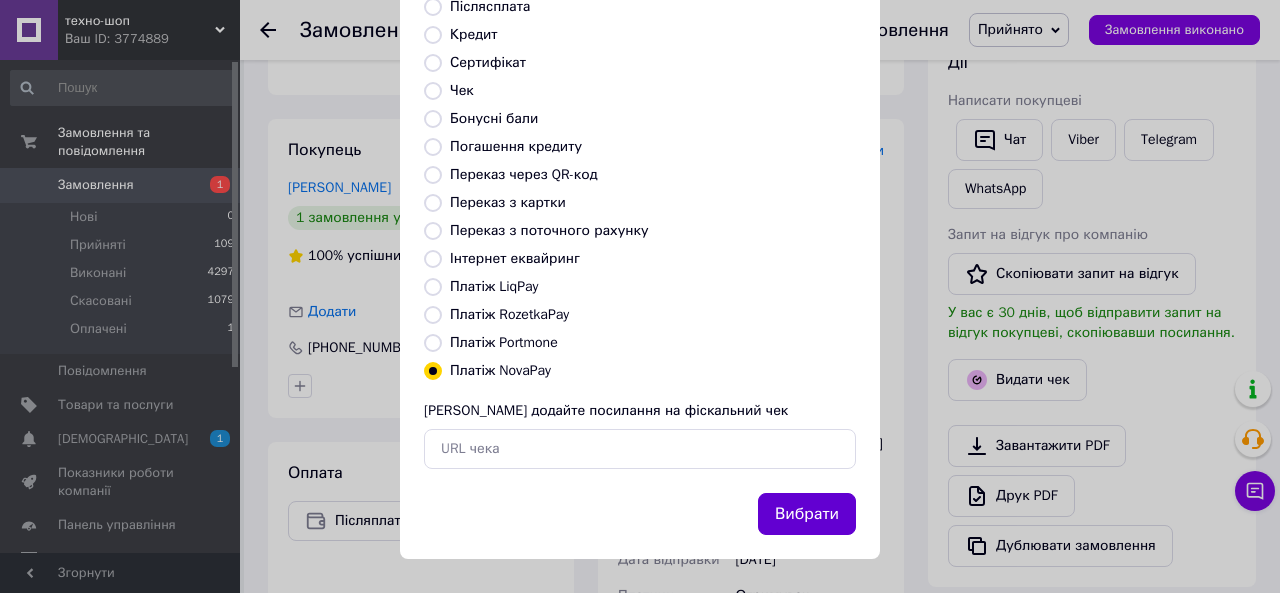 click on "Вибрати" at bounding box center (807, 514) 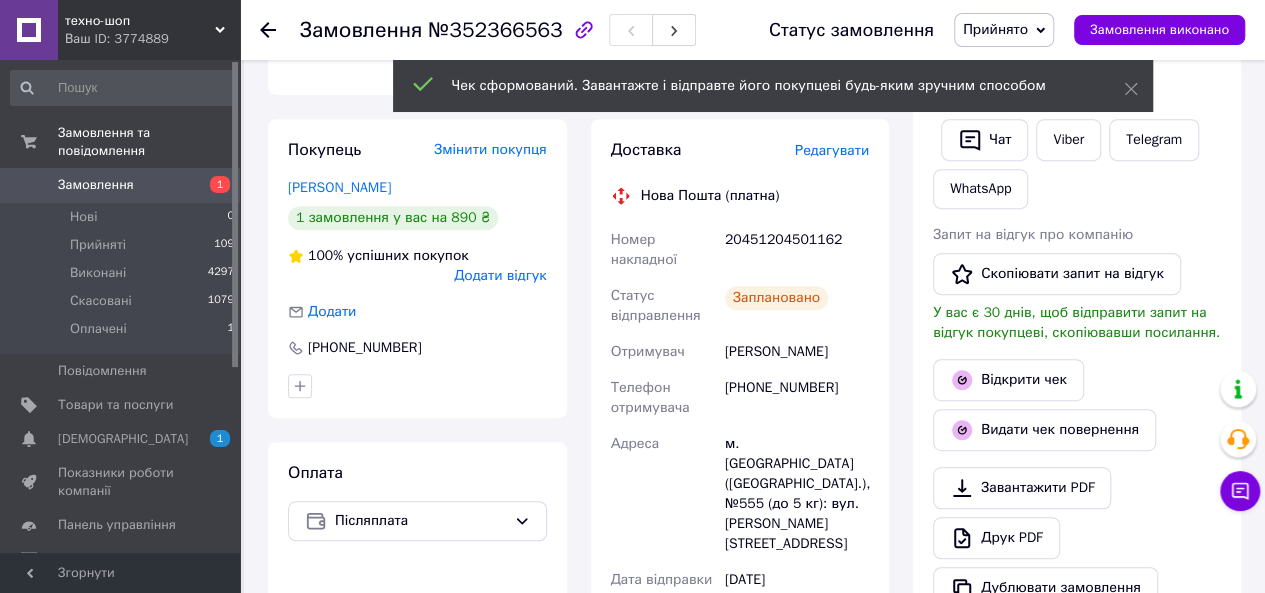 click on "Замовлення" at bounding box center [96, 185] 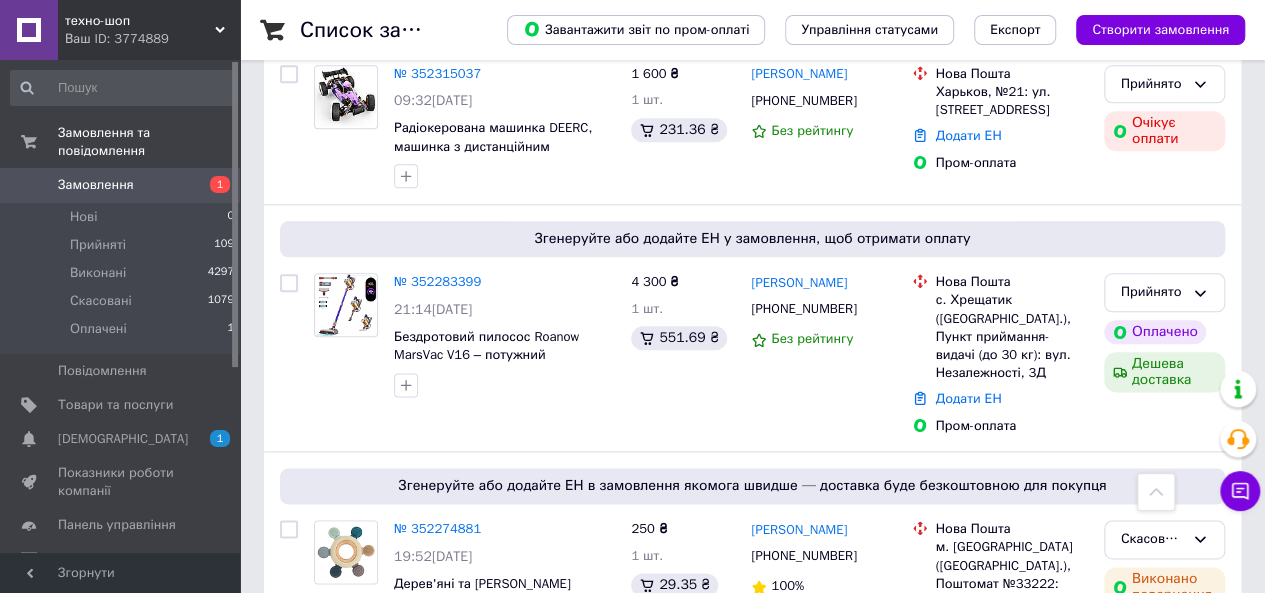 scroll, scrollTop: 1100, scrollLeft: 0, axis: vertical 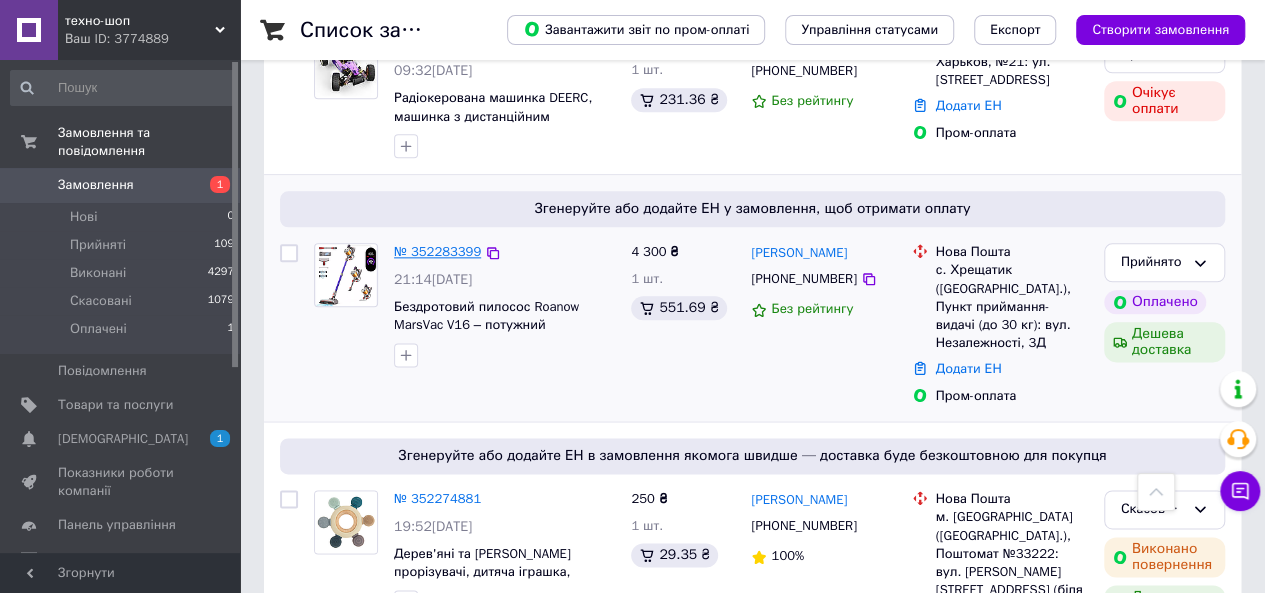 click on "№ 352283399" at bounding box center (437, 251) 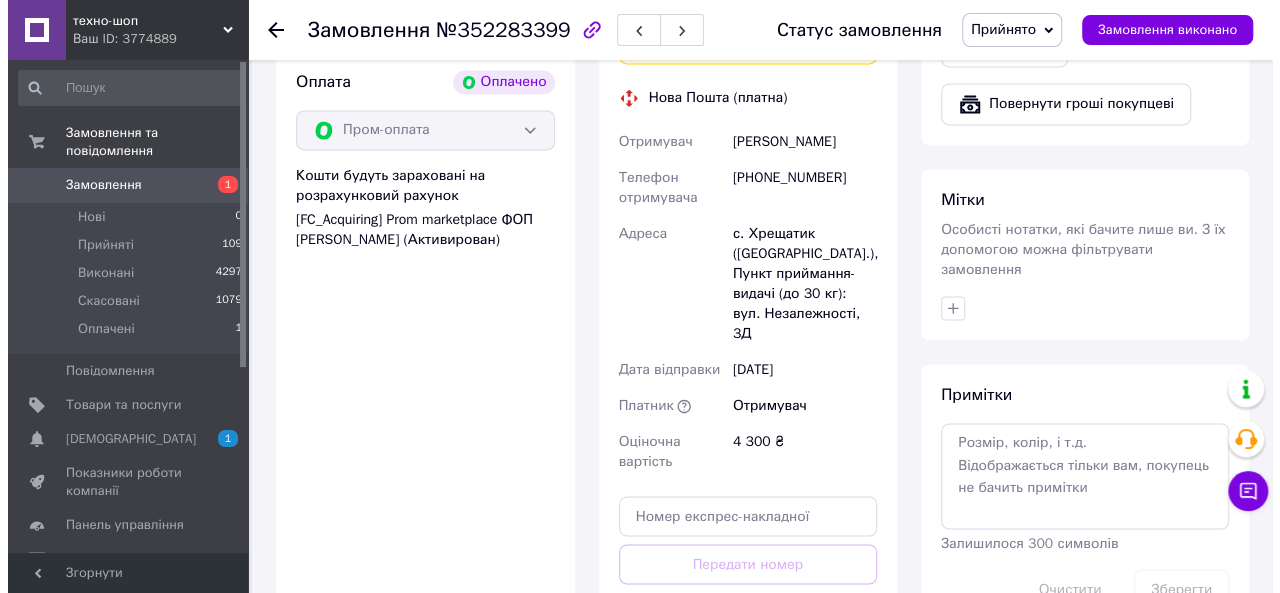 scroll, scrollTop: 1656, scrollLeft: 0, axis: vertical 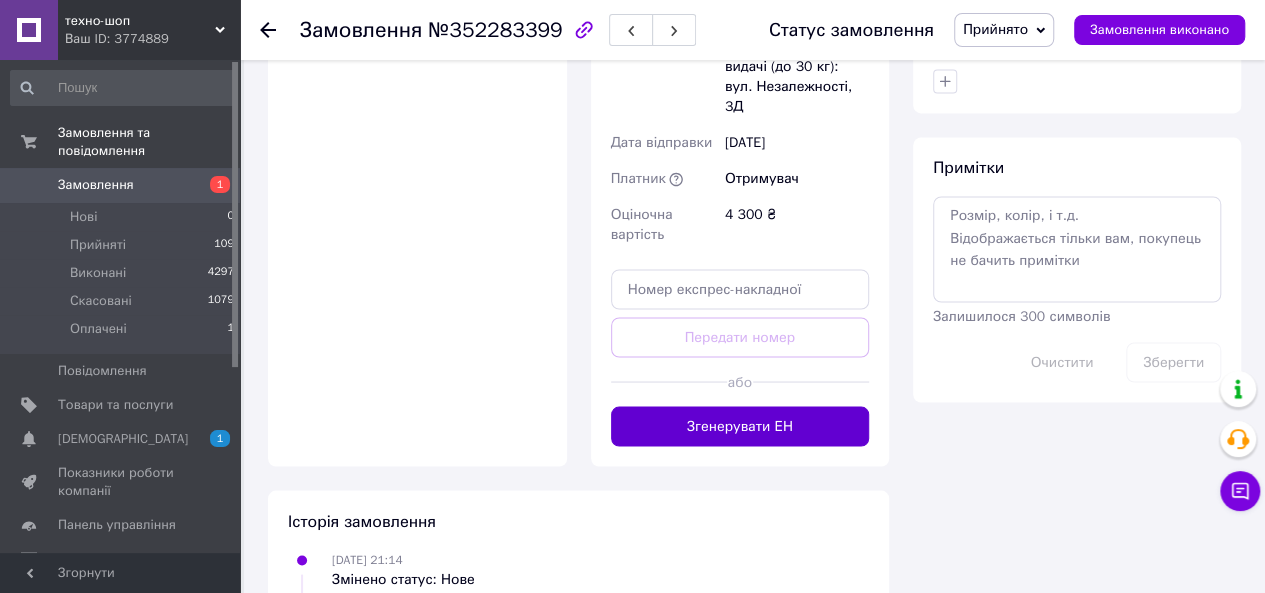 click on "Згенерувати ЕН" at bounding box center (740, 426) 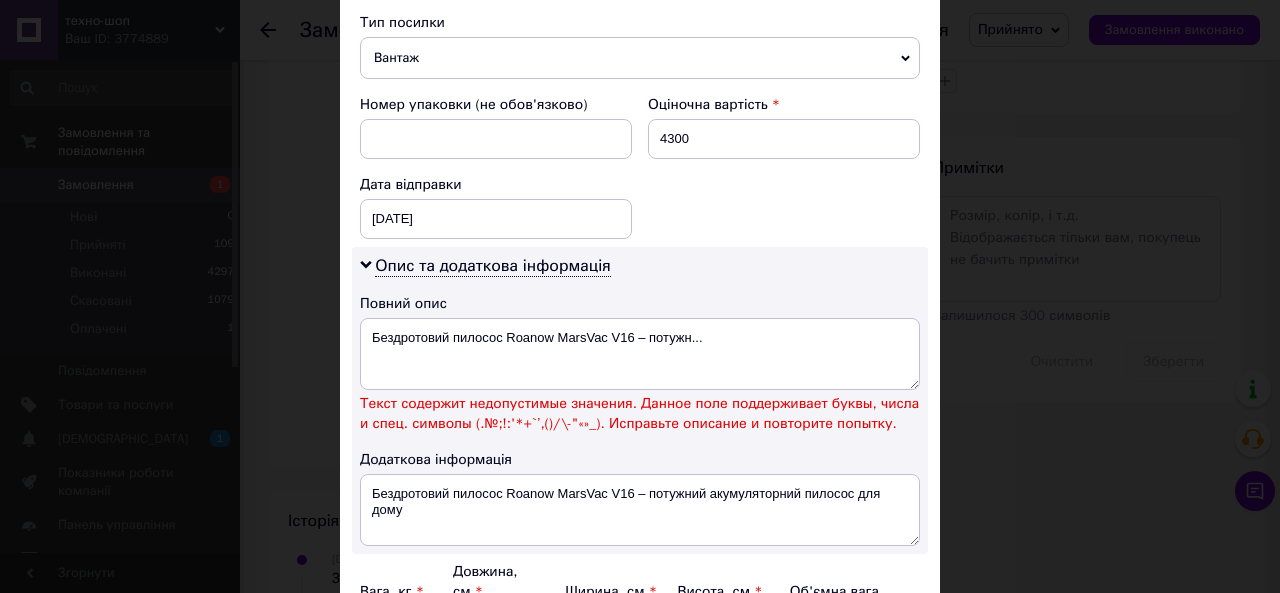 scroll, scrollTop: 800, scrollLeft: 0, axis: vertical 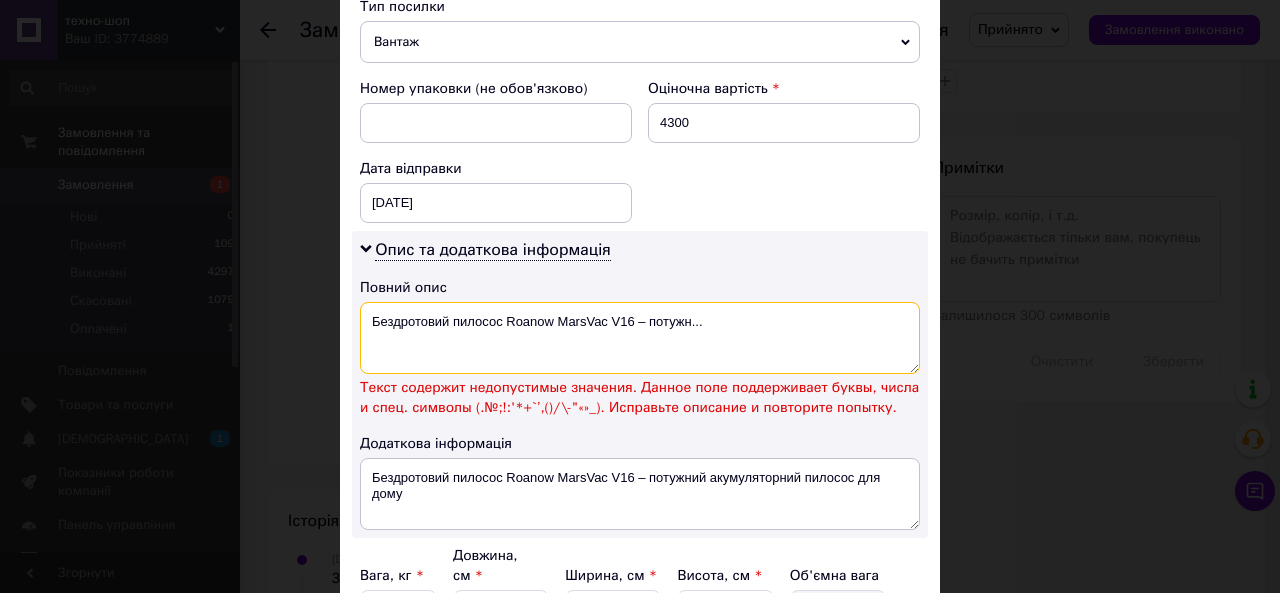 drag, startPoint x: 700, startPoint y: 311, endPoint x: 636, endPoint y: 314, distance: 64.070274 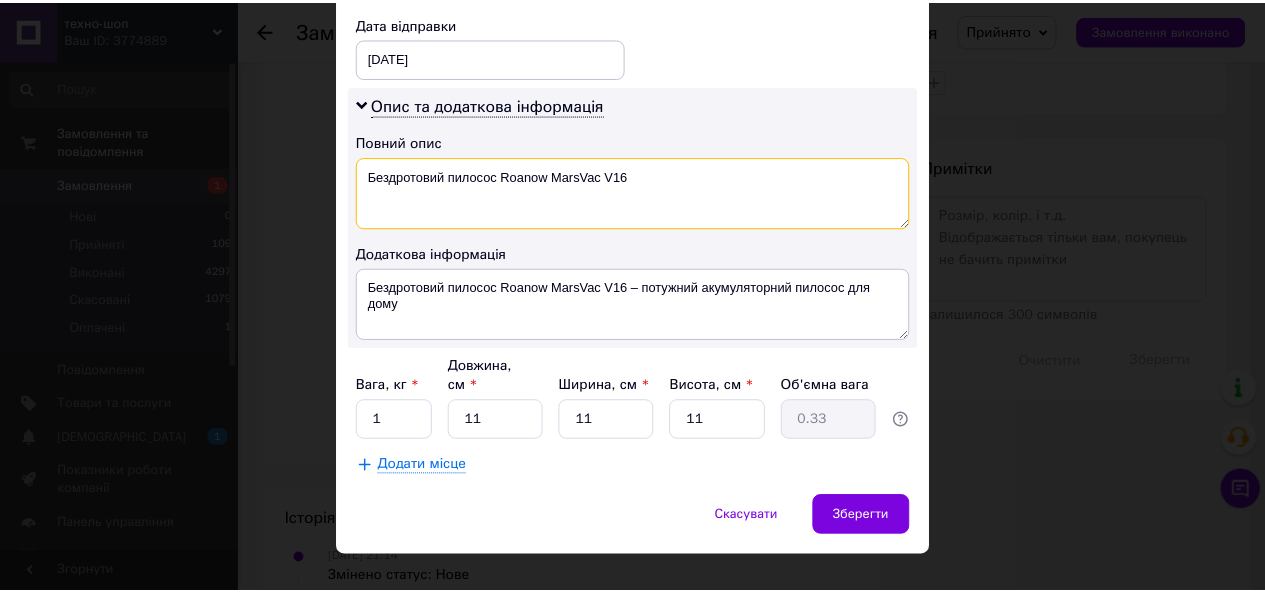 scroll, scrollTop: 948, scrollLeft: 0, axis: vertical 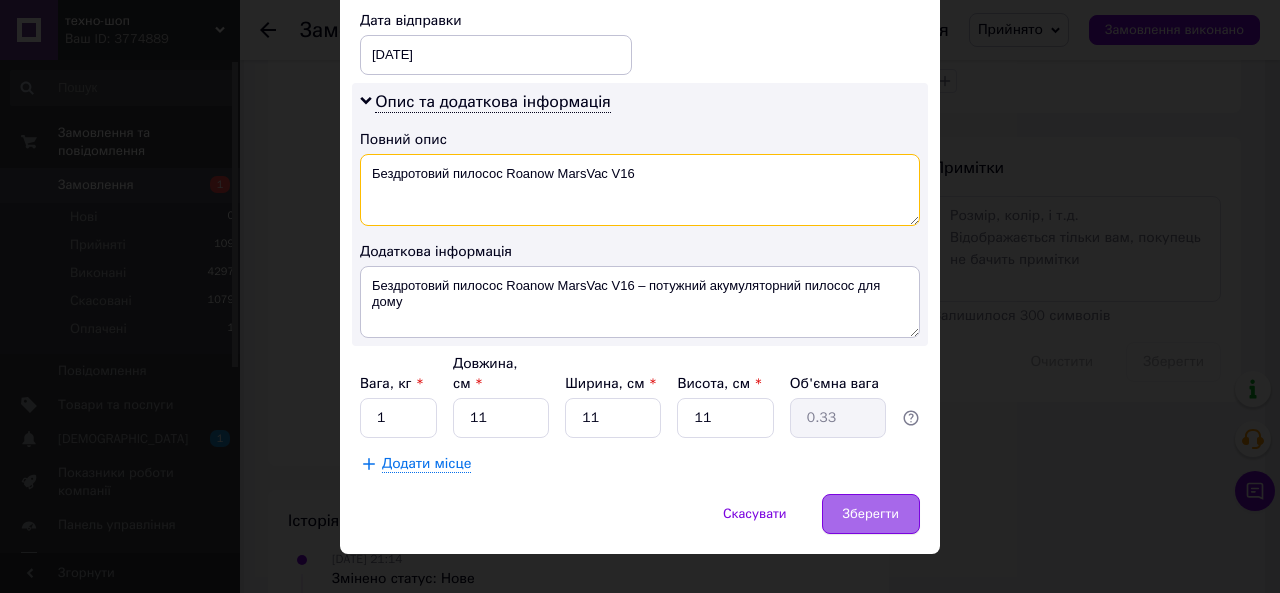type on "Бездротовий пилосос Roanow MarsVac V16" 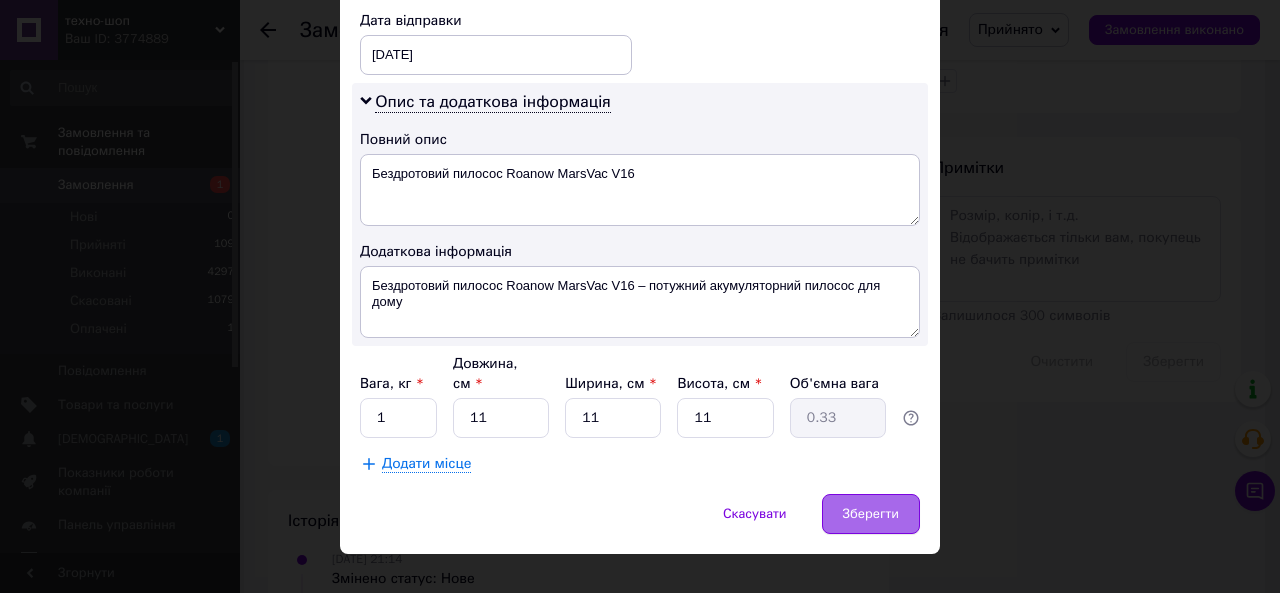 click on "Зберегти" at bounding box center [871, 514] 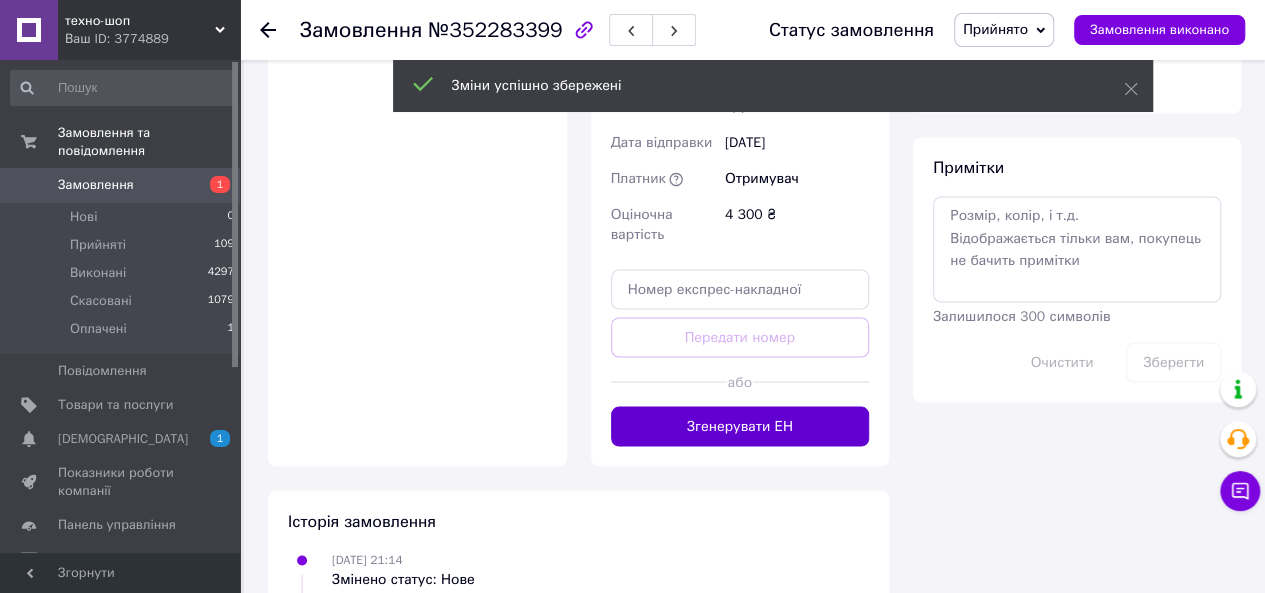 click on "Згенерувати ЕН" at bounding box center (740, 426) 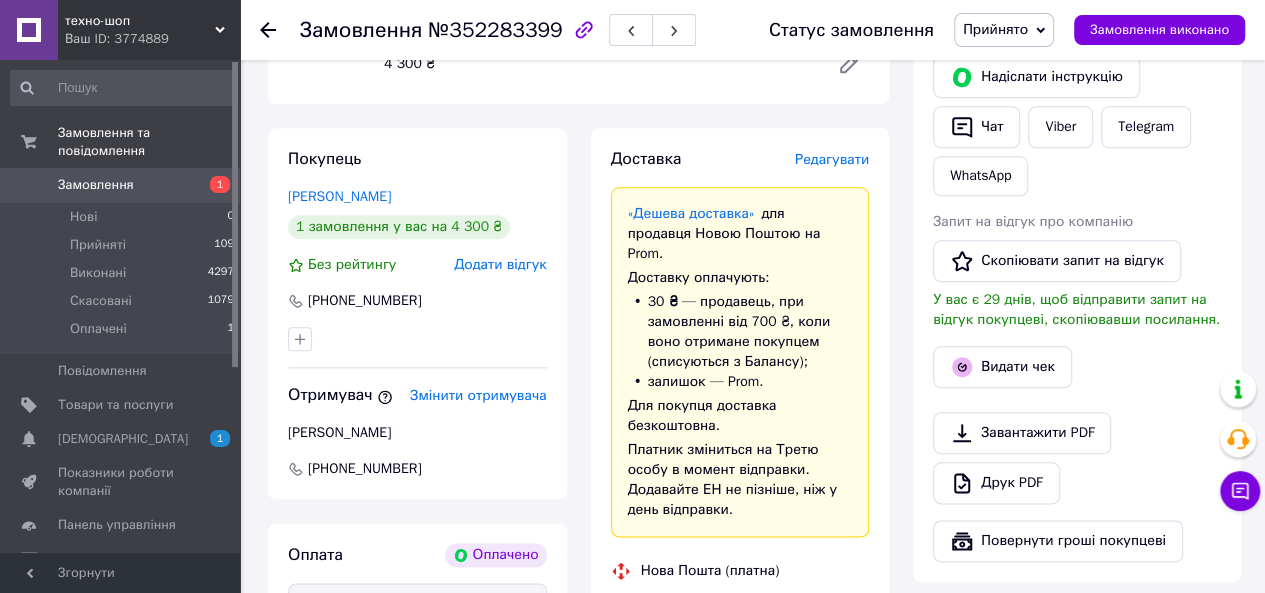 scroll, scrollTop: 1356, scrollLeft: 0, axis: vertical 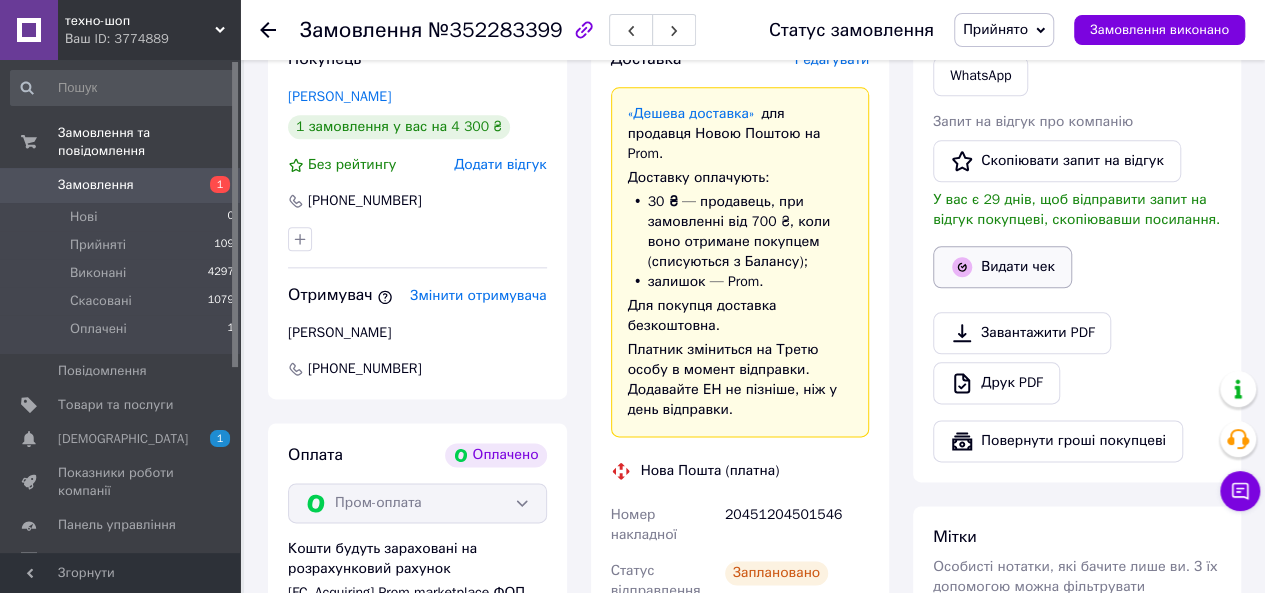 click on "Видати чек" at bounding box center [1002, 267] 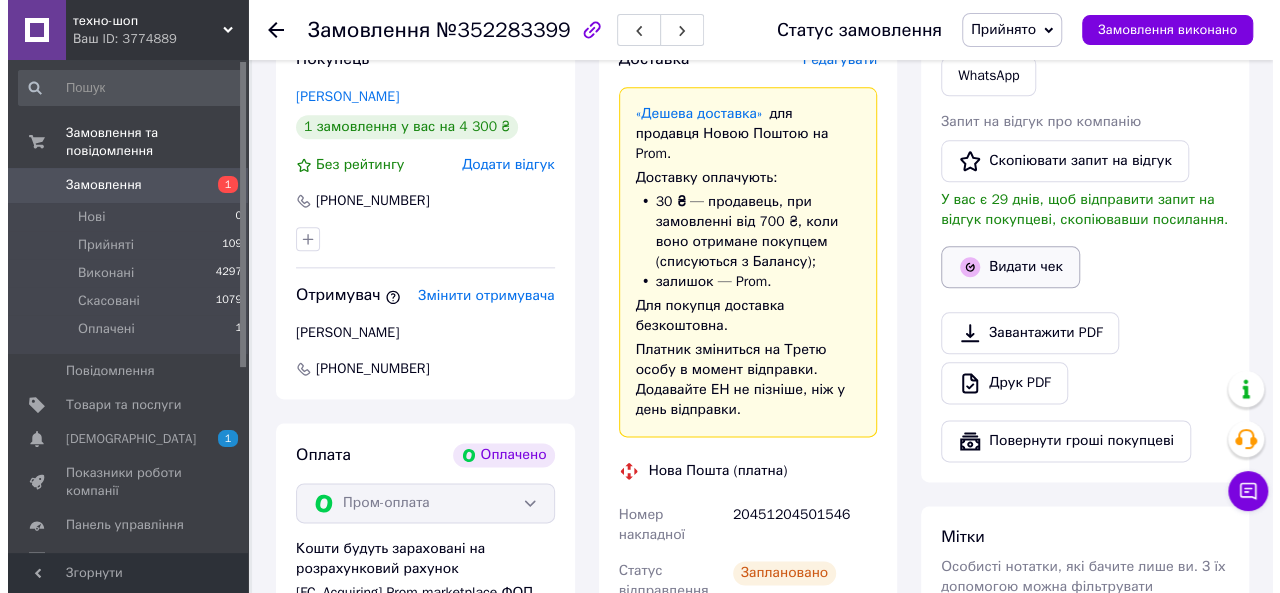 scroll, scrollTop: 1036, scrollLeft: 0, axis: vertical 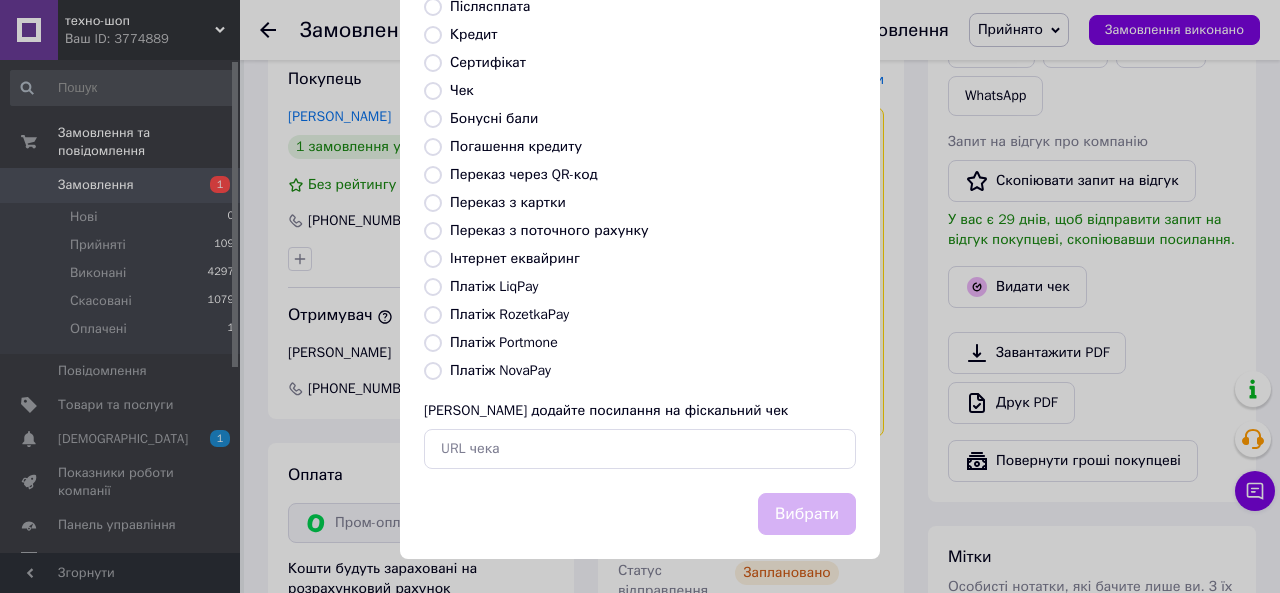 click on "Платіж RozetkaPay" at bounding box center (433, 315) 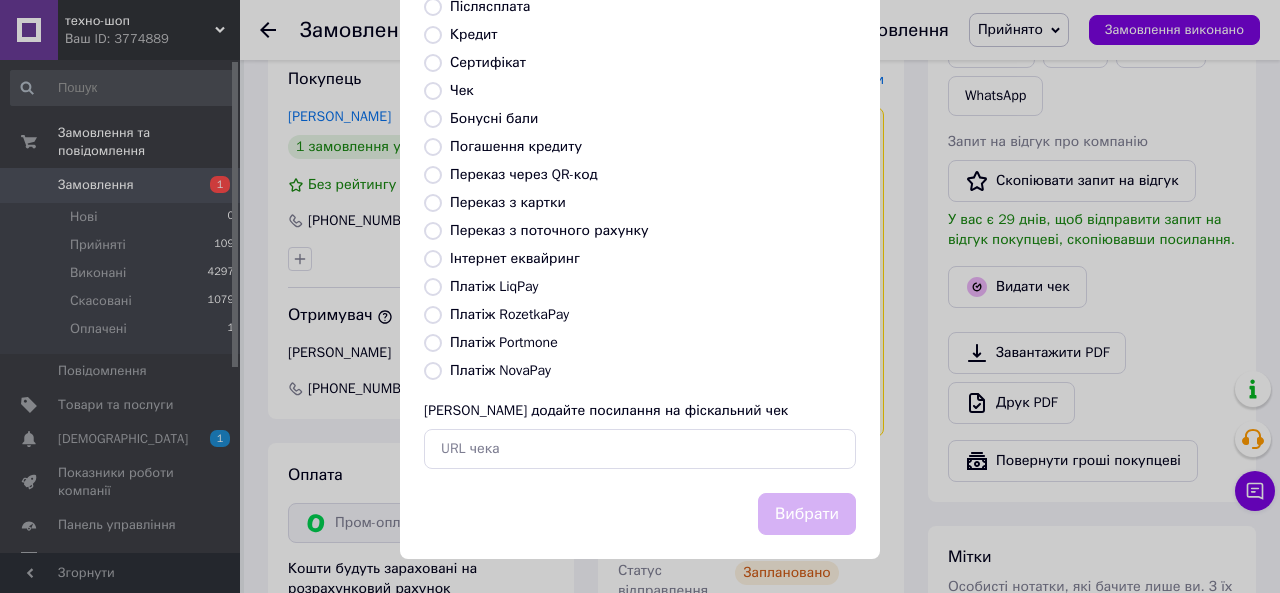 radio on "true" 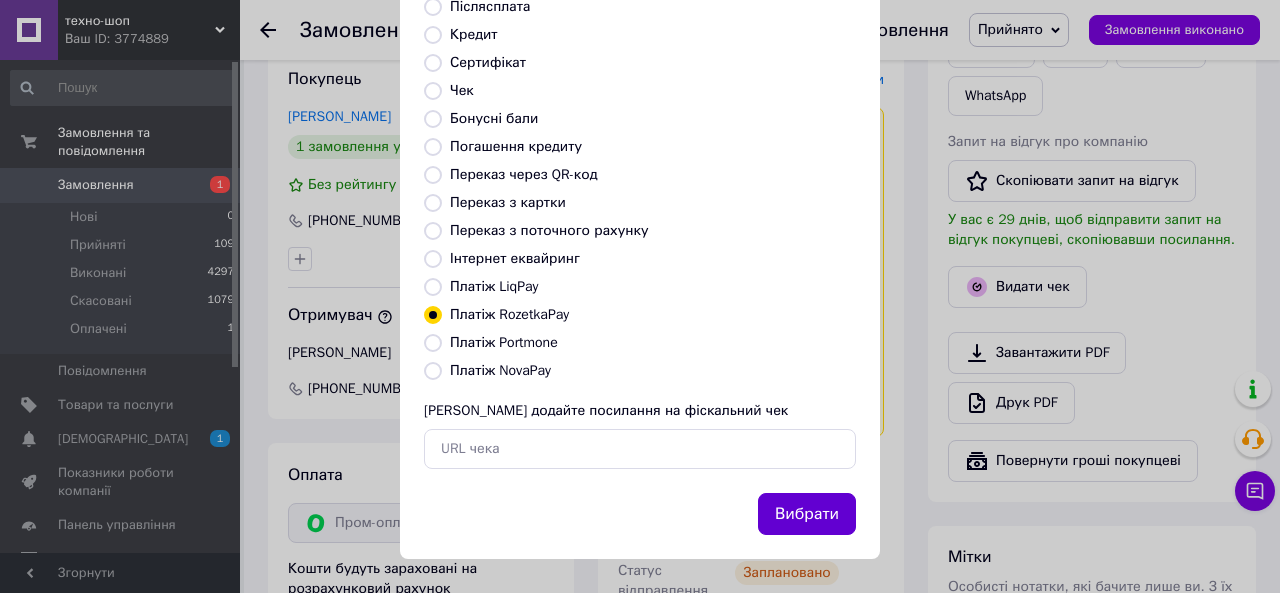 click on "Вибрати" at bounding box center [807, 514] 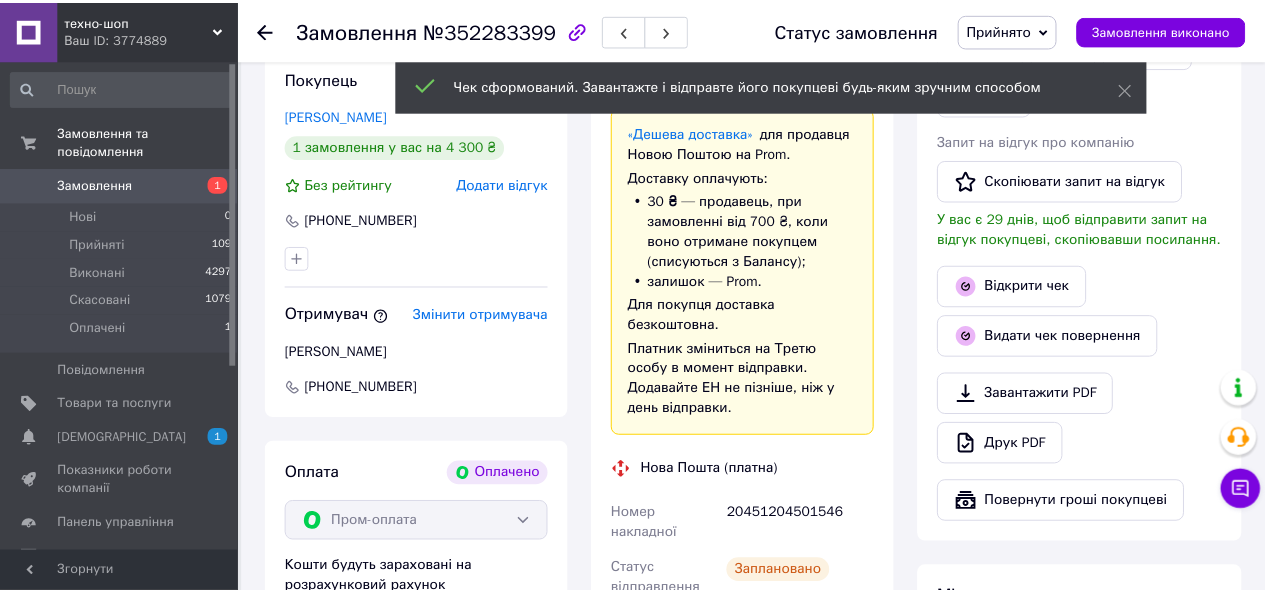scroll, scrollTop: 1056, scrollLeft: 0, axis: vertical 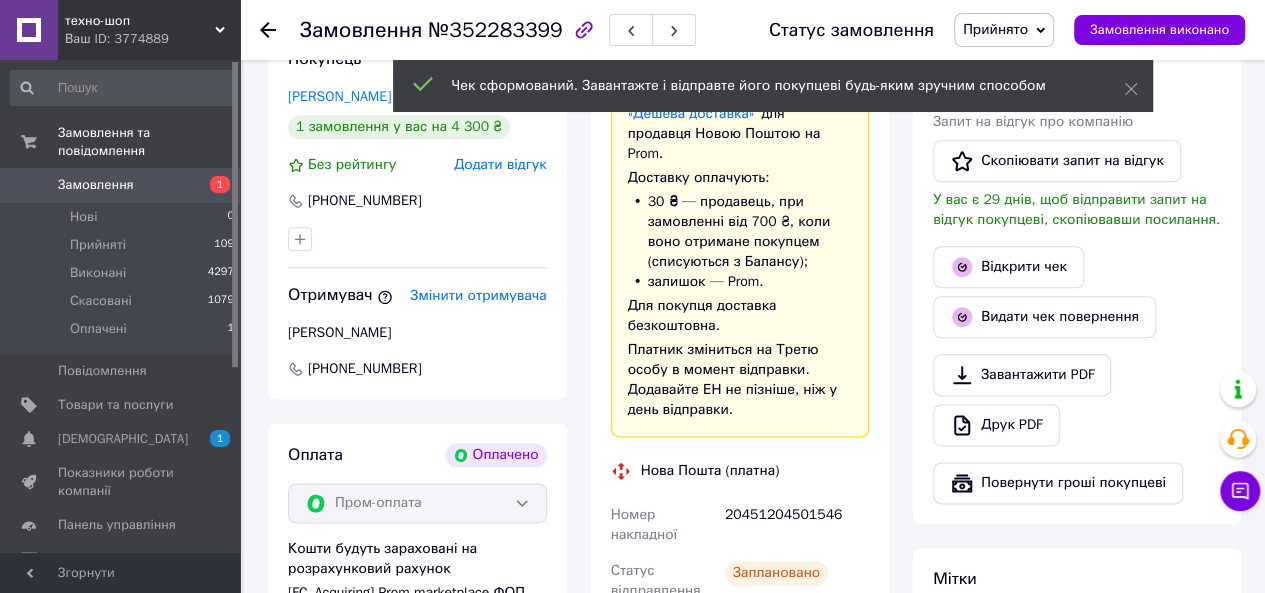 click on "Замовлення" at bounding box center (96, 185) 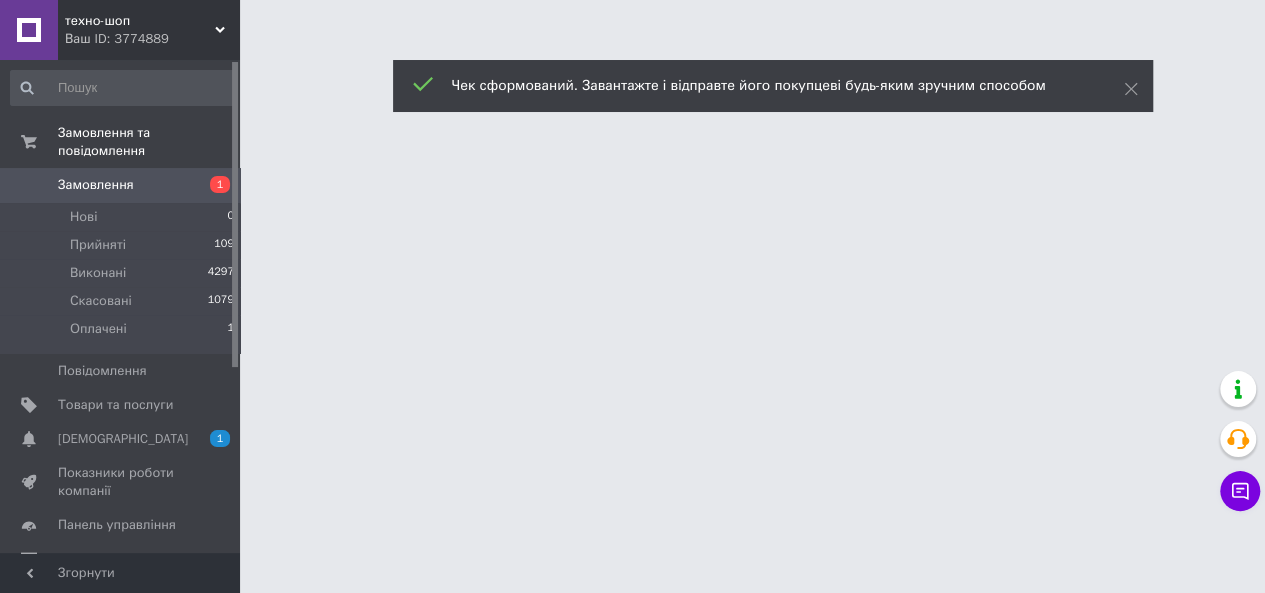 scroll, scrollTop: 0, scrollLeft: 0, axis: both 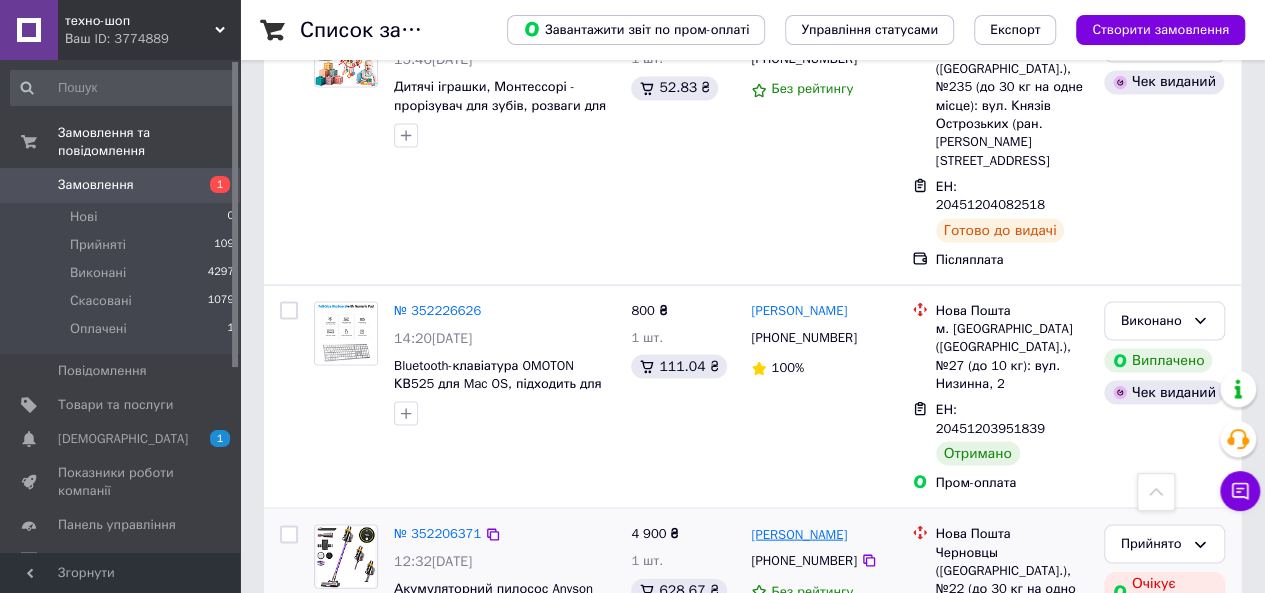 click on "[PERSON_NAME]" at bounding box center [799, 534] 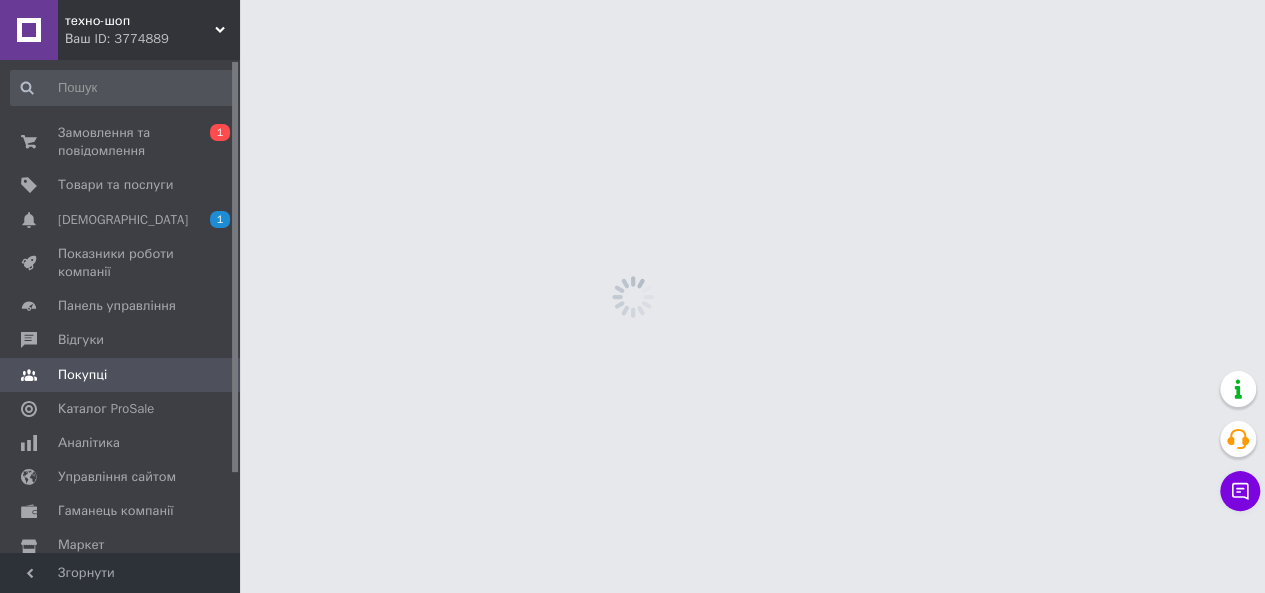 scroll, scrollTop: 0, scrollLeft: 0, axis: both 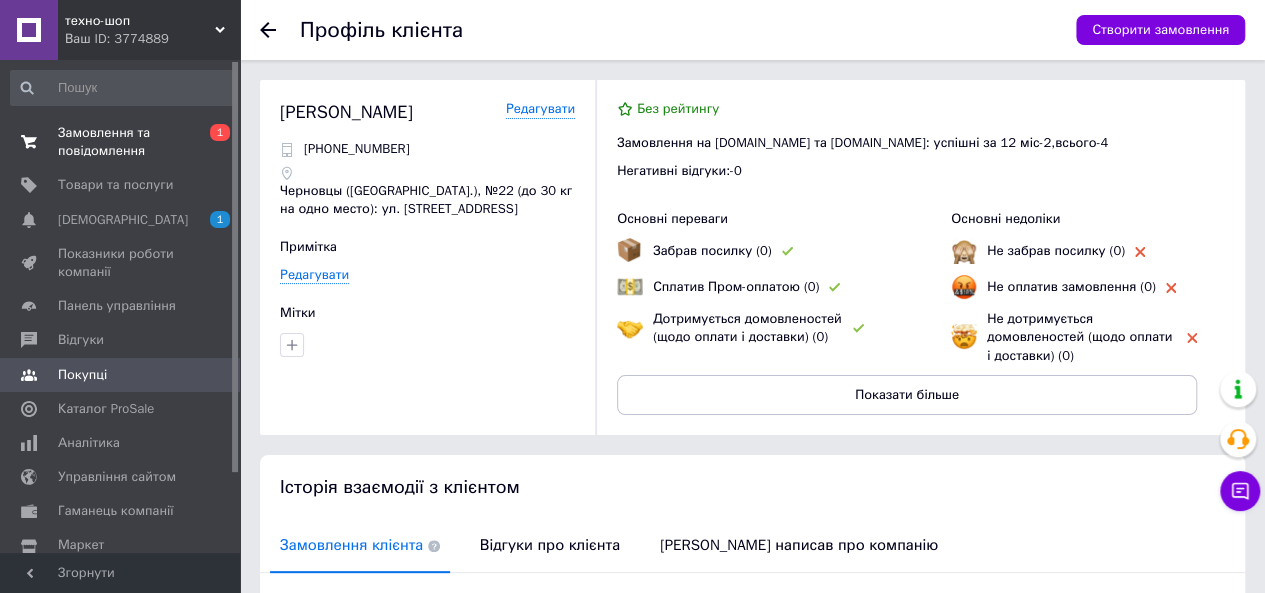 click on "Замовлення та повідомлення" at bounding box center [121, 142] 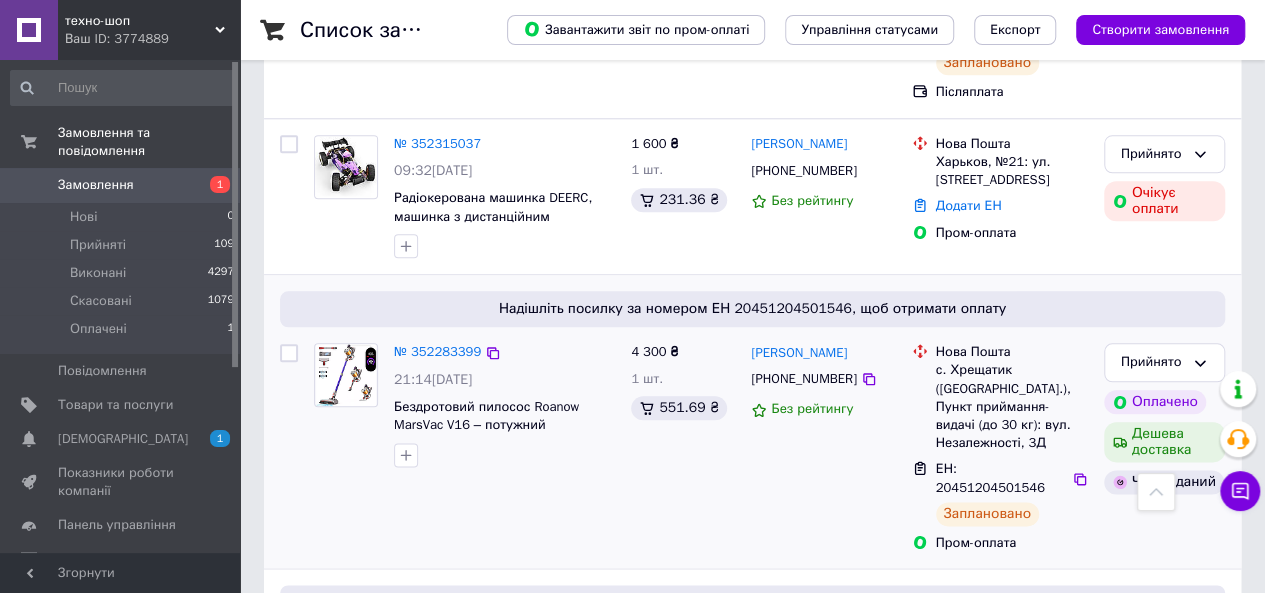 scroll, scrollTop: 700, scrollLeft: 0, axis: vertical 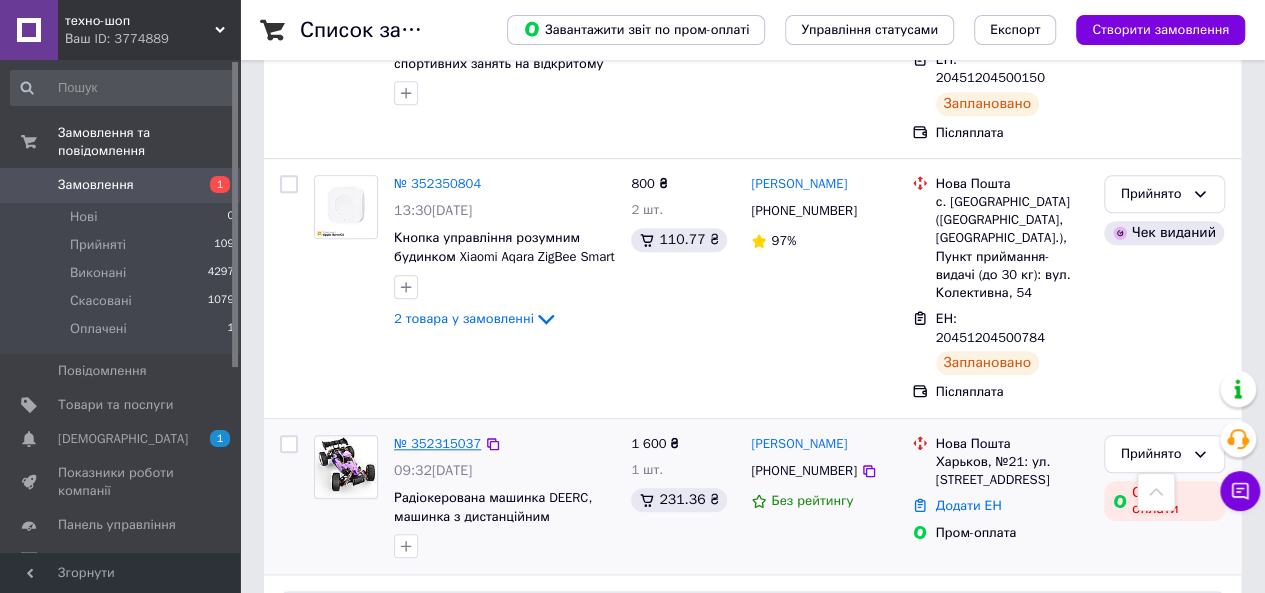 click on "№ 352315037" at bounding box center [437, 443] 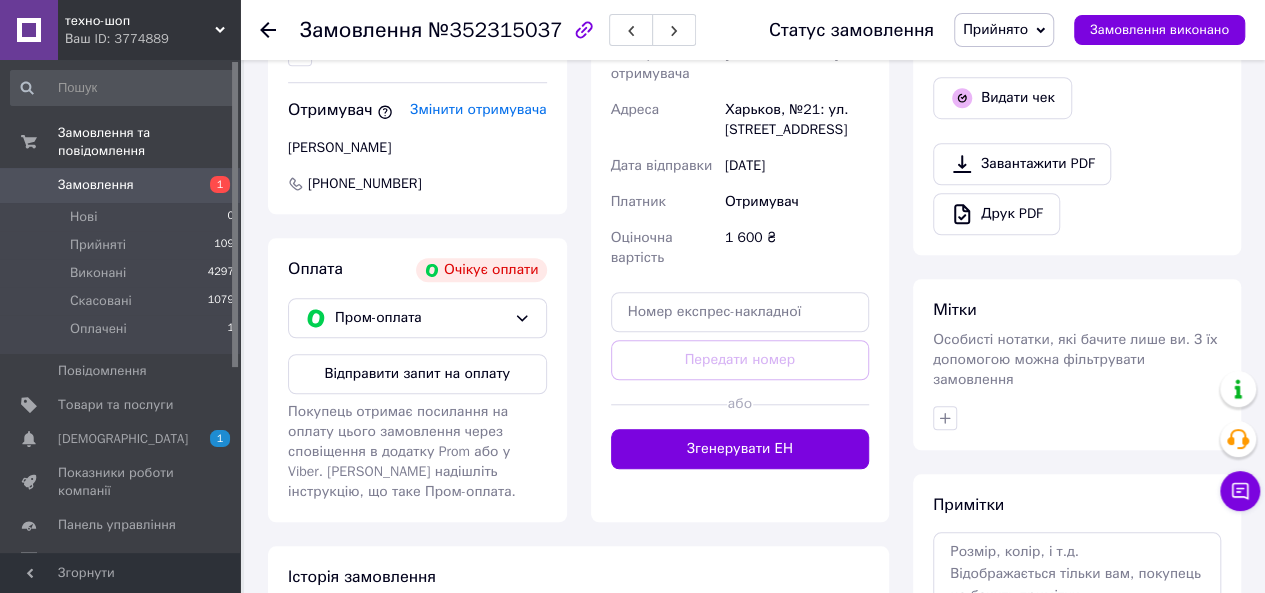 scroll, scrollTop: 200, scrollLeft: 0, axis: vertical 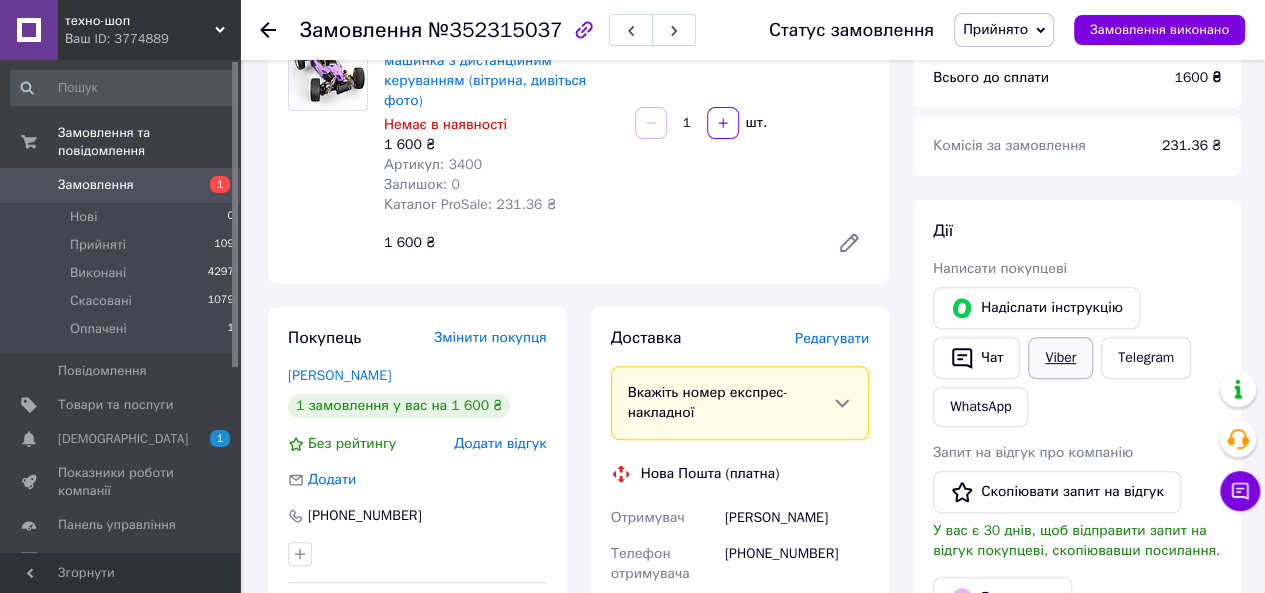 click on "Viber" at bounding box center (1060, 358) 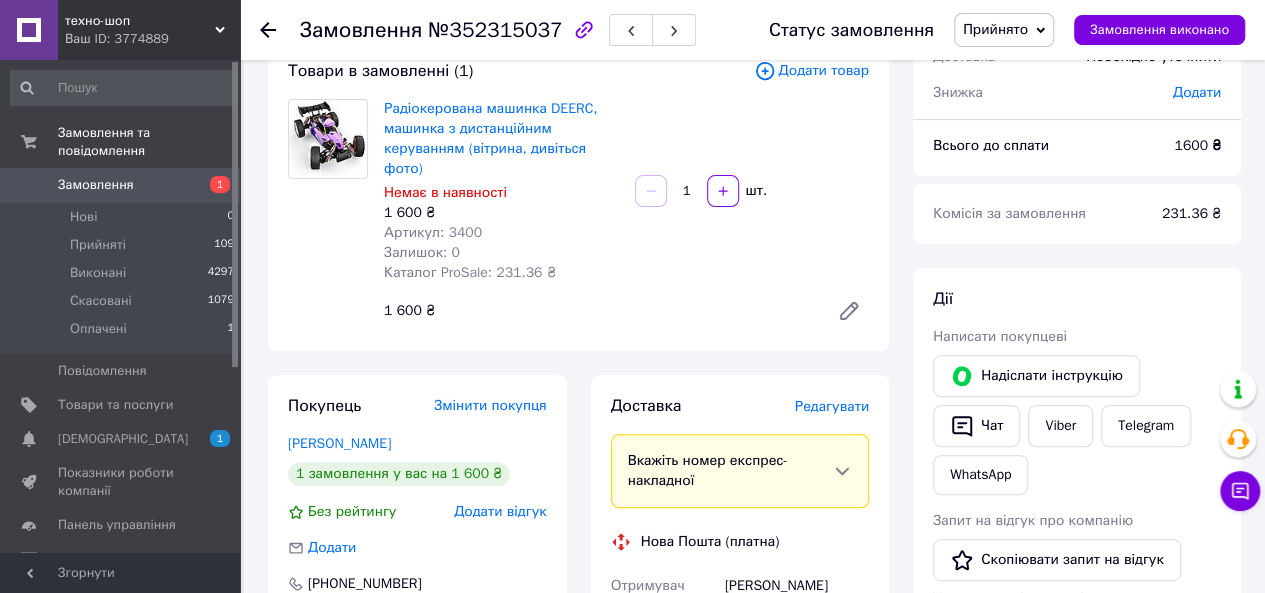 scroll, scrollTop: 0, scrollLeft: 0, axis: both 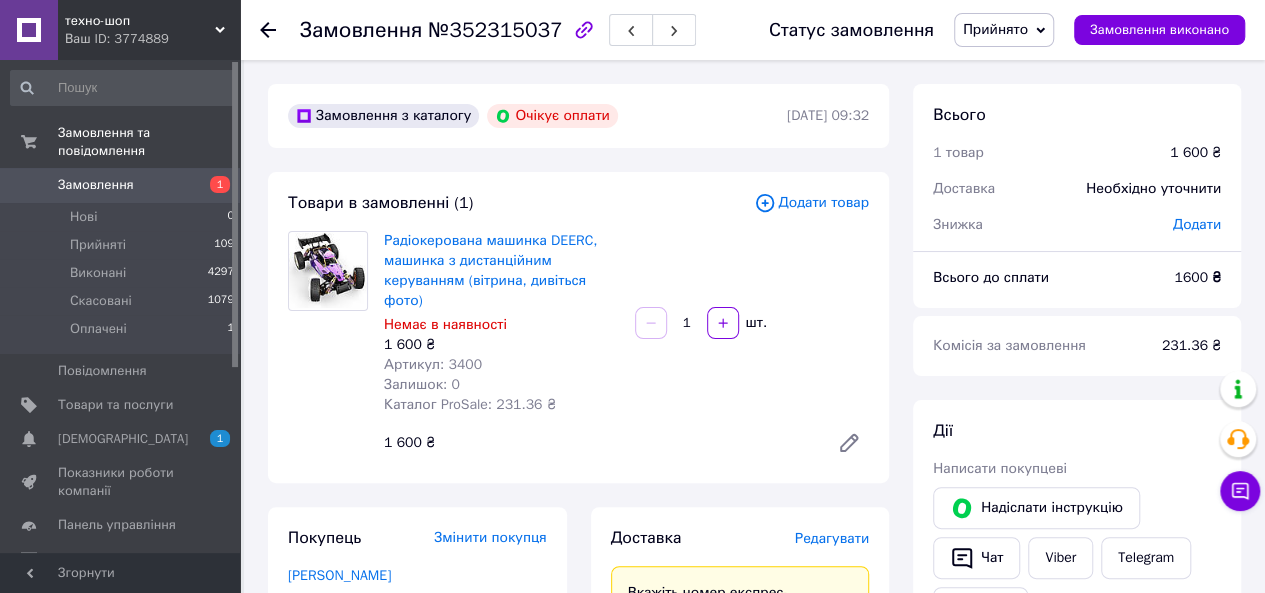 click at bounding box center [29, 185] 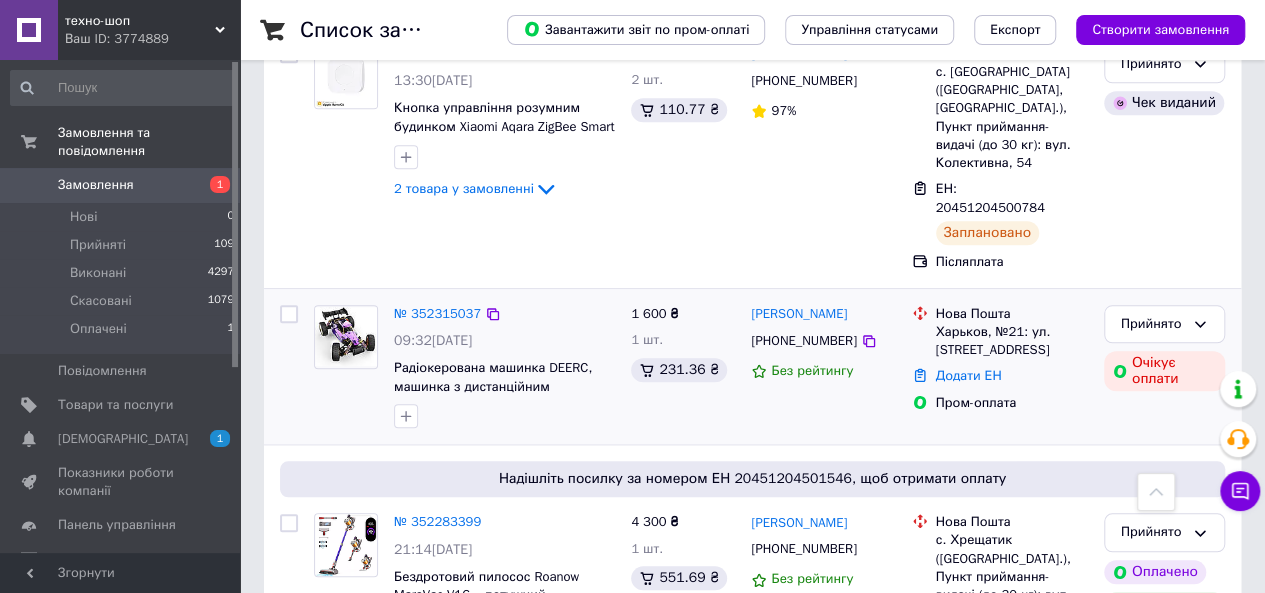 scroll, scrollTop: 800, scrollLeft: 0, axis: vertical 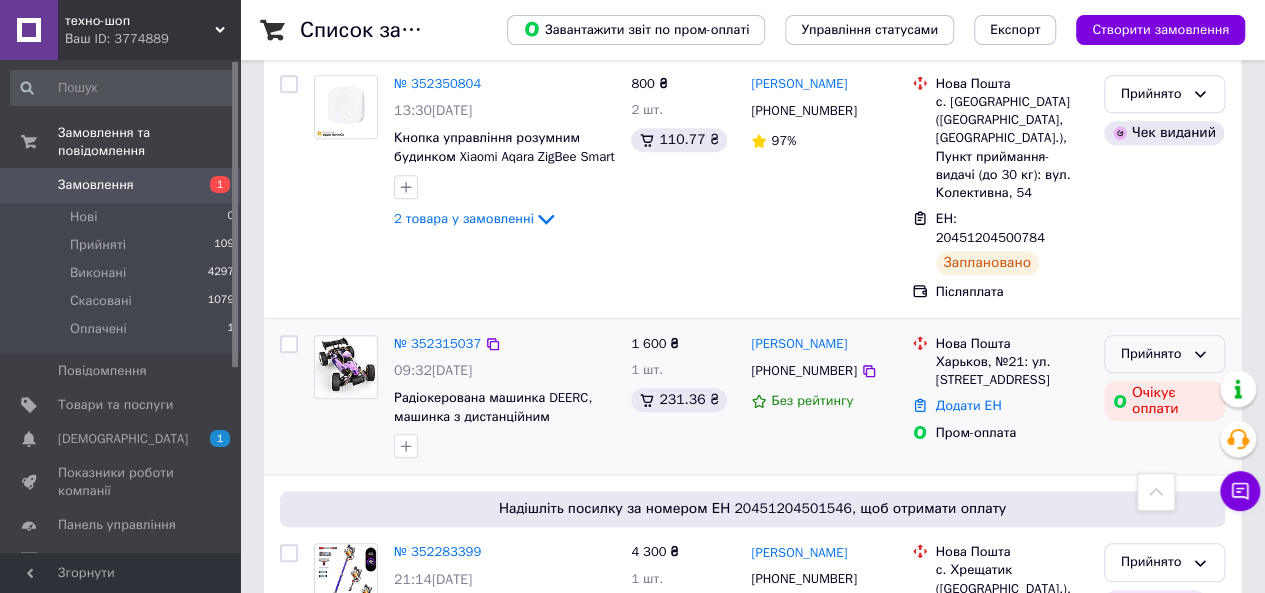 click 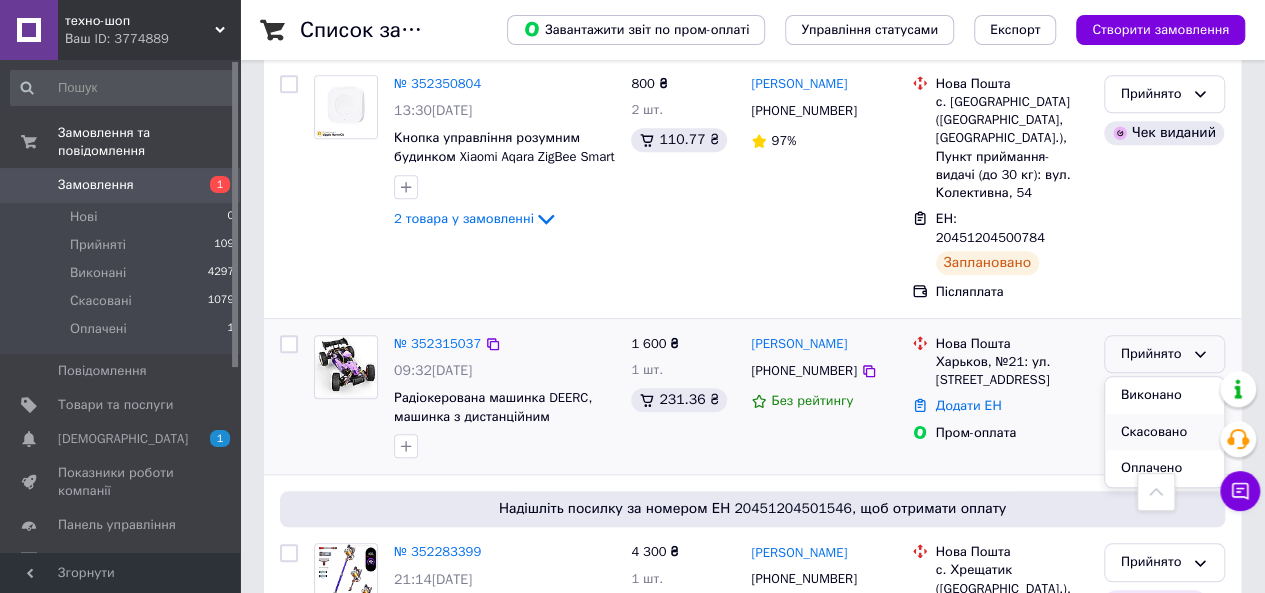 click on "Скасовано" at bounding box center [1164, 432] 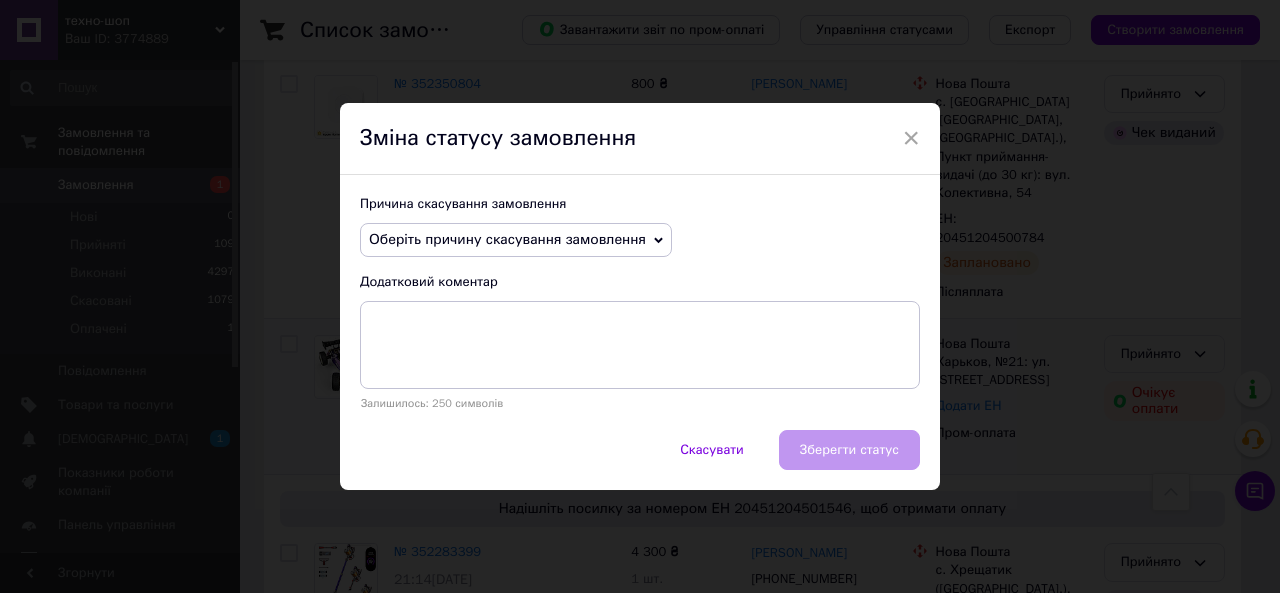 click on "Оберіть причину скасування замовлення" at bounding box center (516, 240) 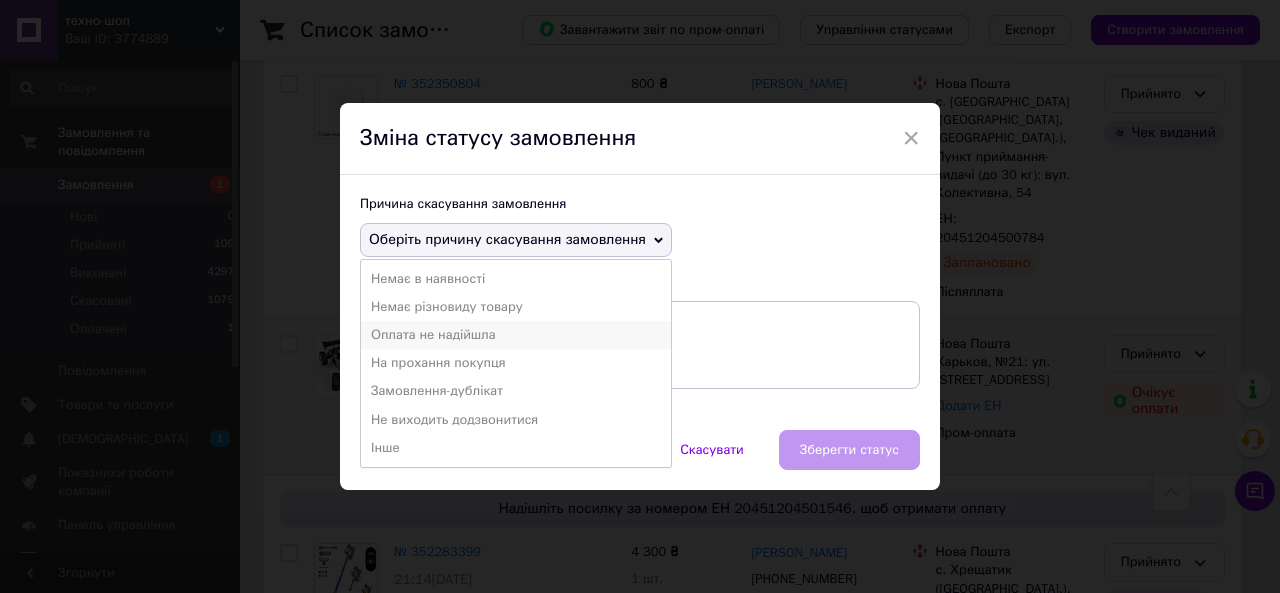 click on "Оплата не надійшла" at bounding box center (516, 335) 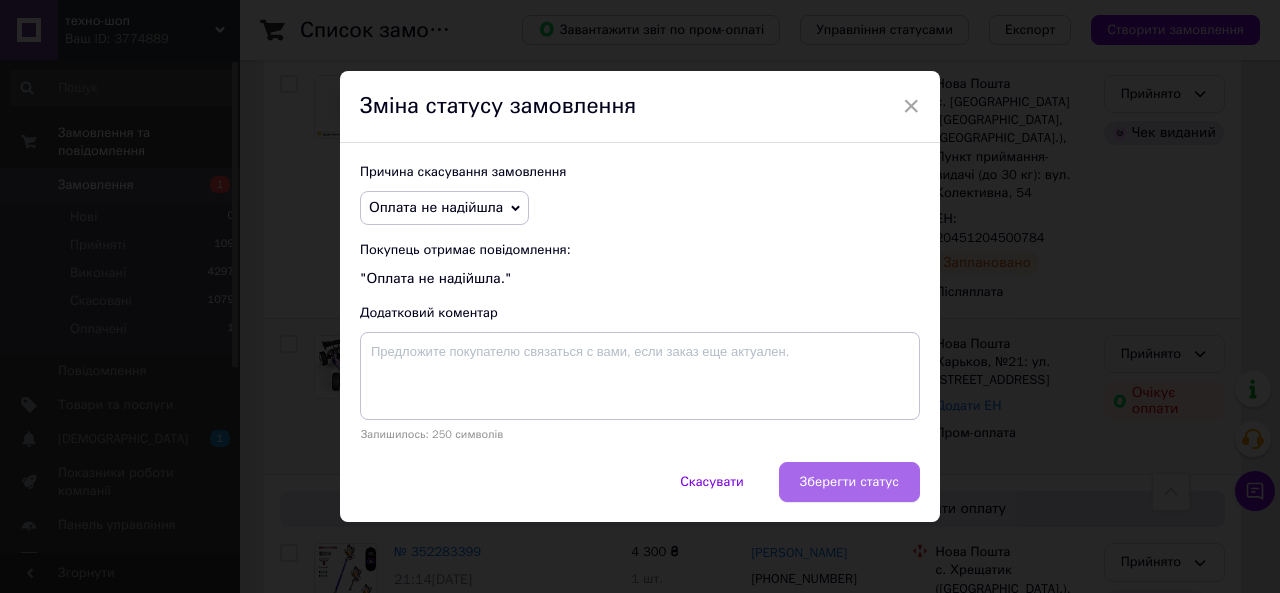 click on "Зберегти статус" at bounding box center (849, 482) 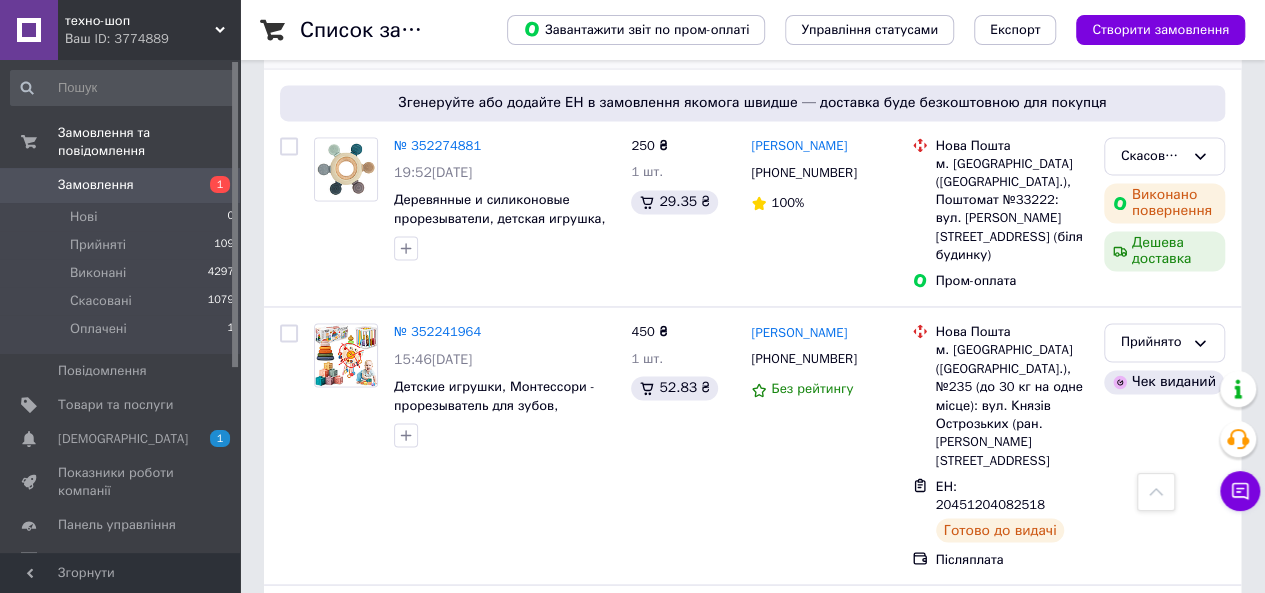 scroll, scrollTop: 1800, scrollLeft: 0, axis: vertical 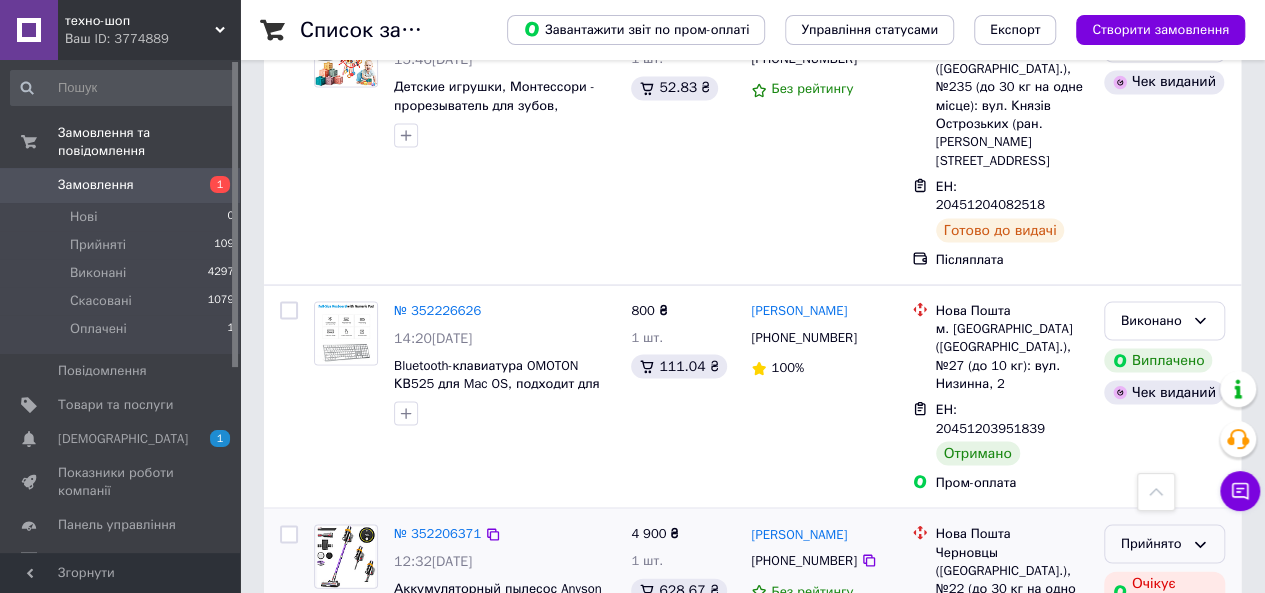 click 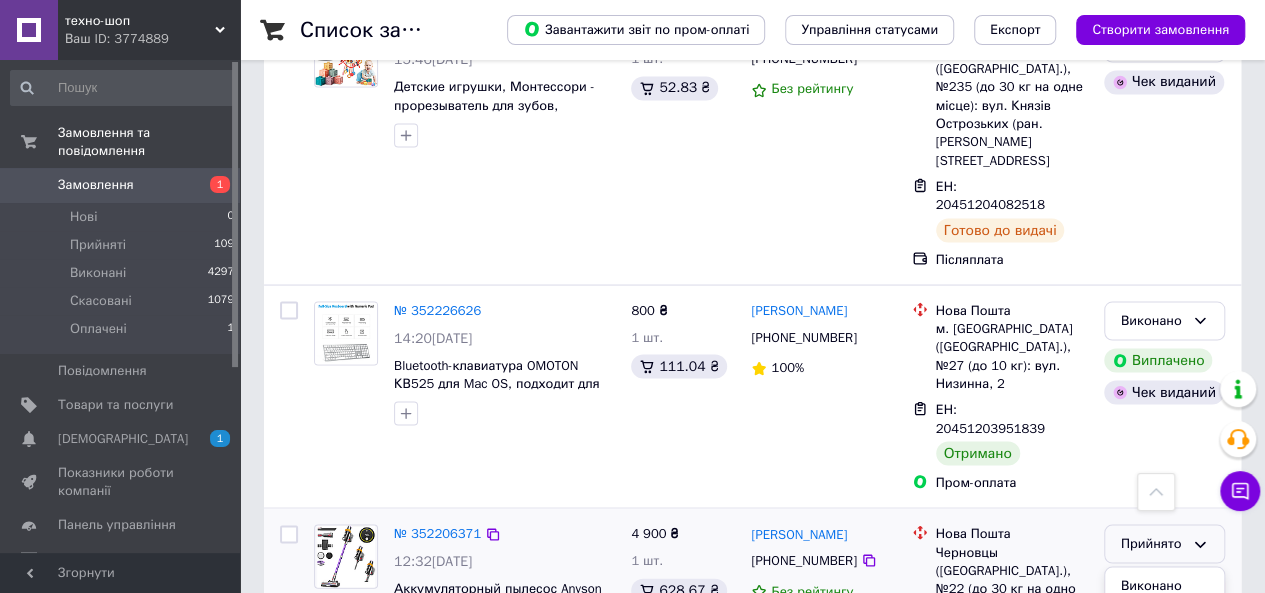 click on "Скасовано" at bounding box center (1164, 622) 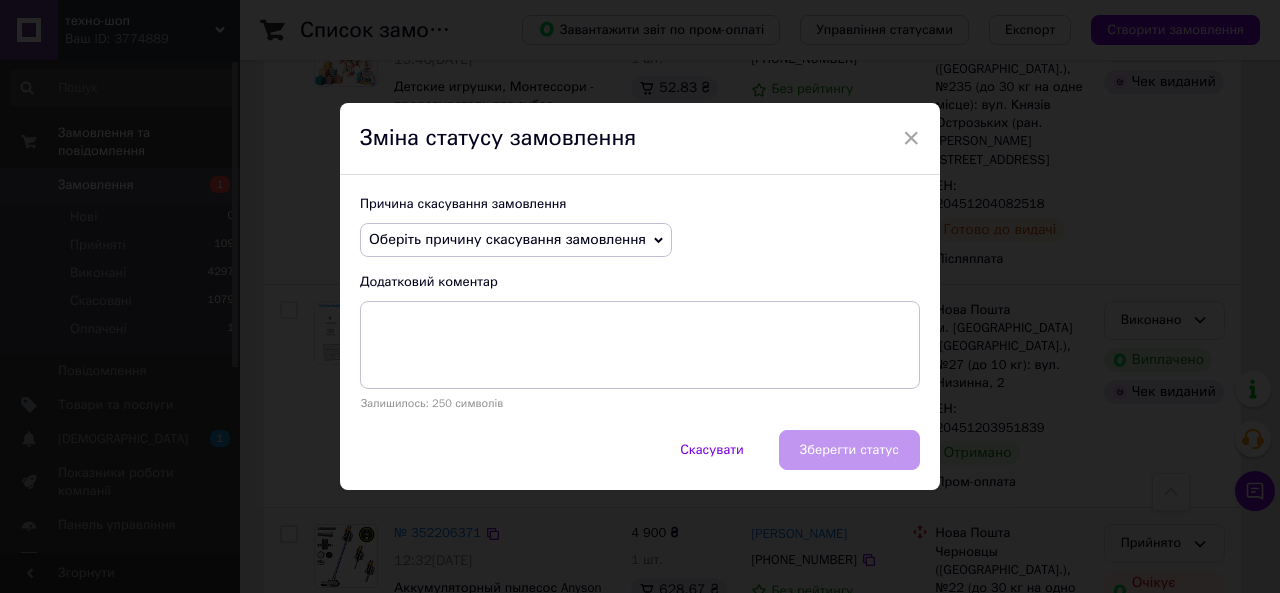 click on "Оберіть причину скасування замовлення" at bounding box center (516, 240) 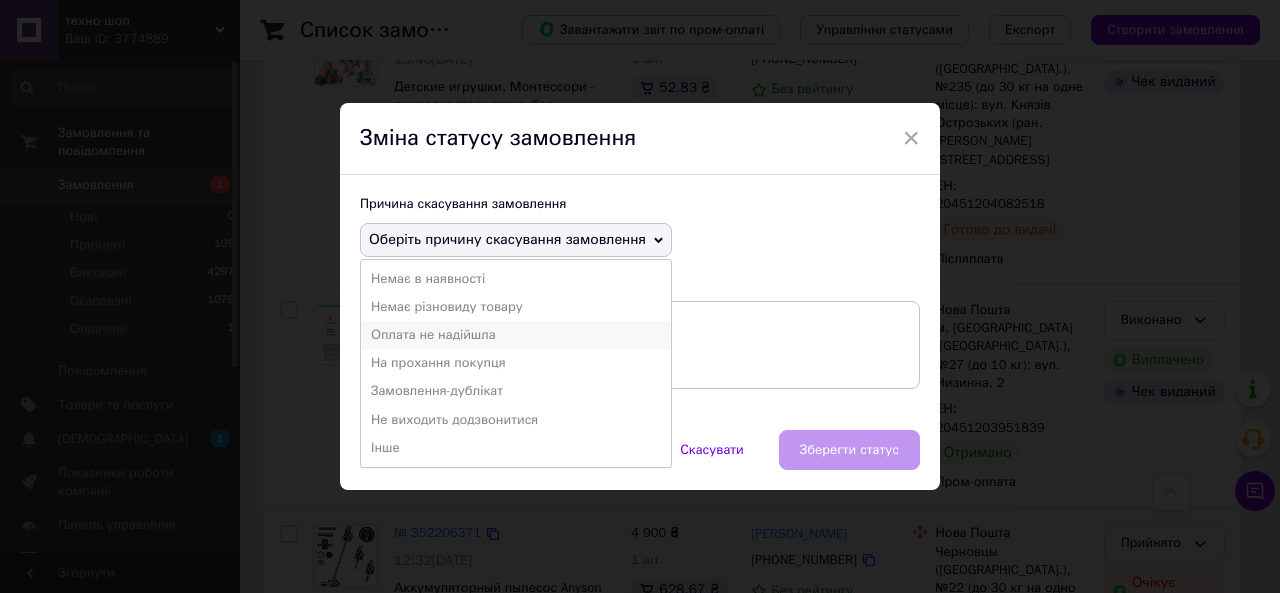 click on "Оплата не надійшла" at bounding box center [516, 335] 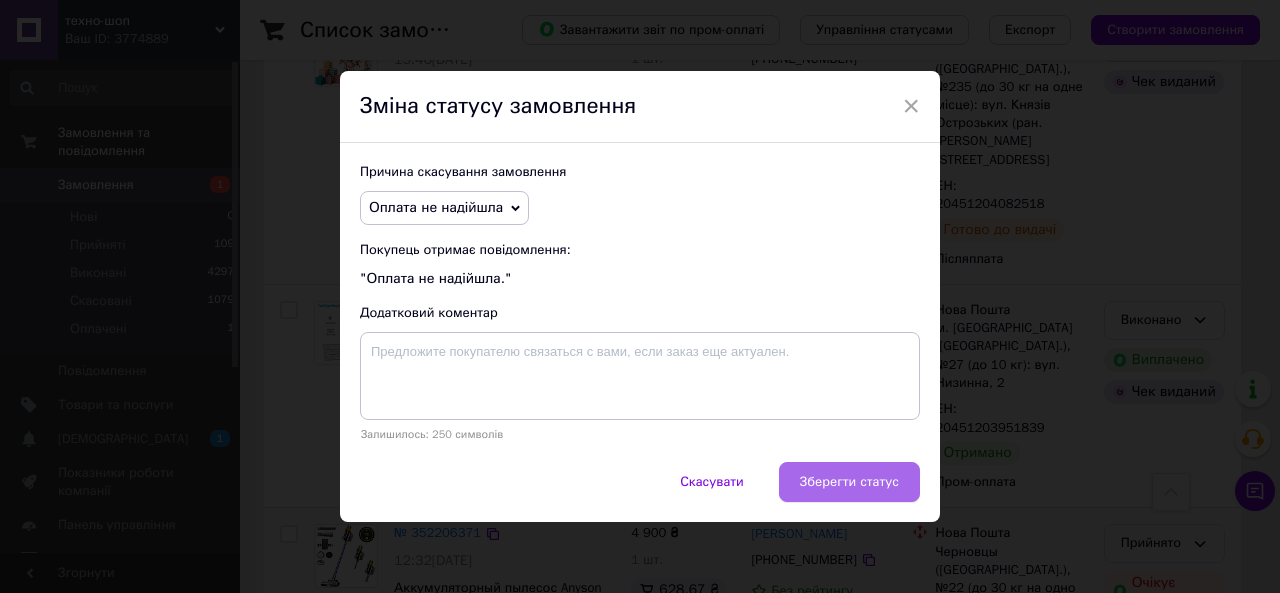 click on "Зберегти статус" at bounding box center [849, 482] 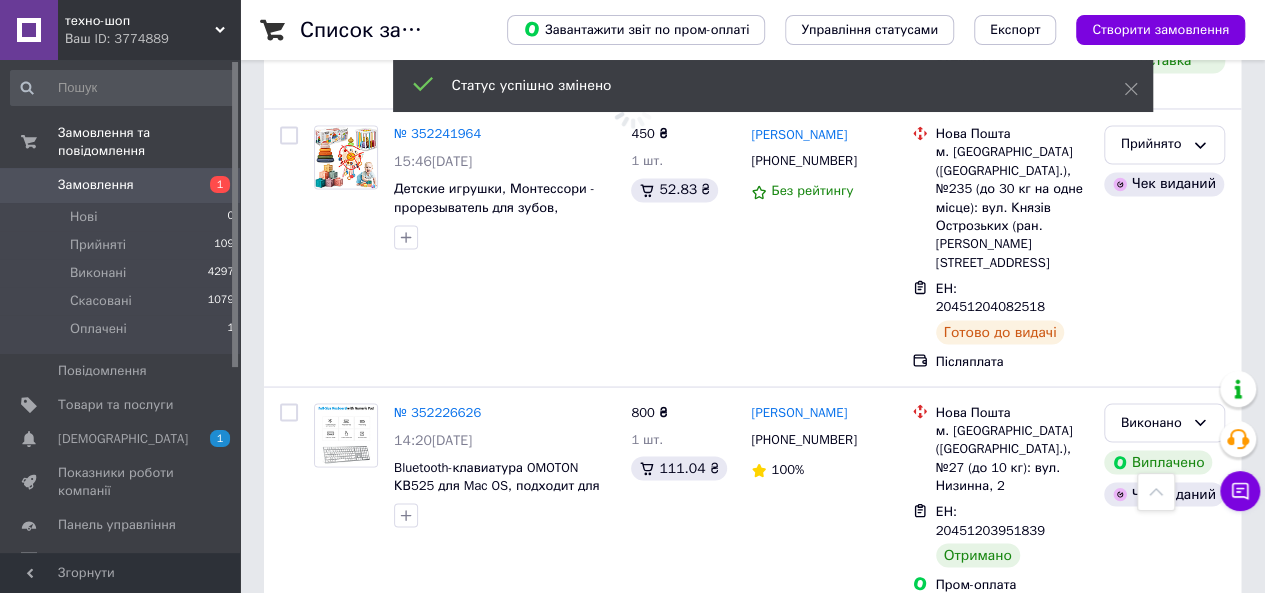 scroll, scrollTop: 1500, scrollLeft: 0, axis: vertical 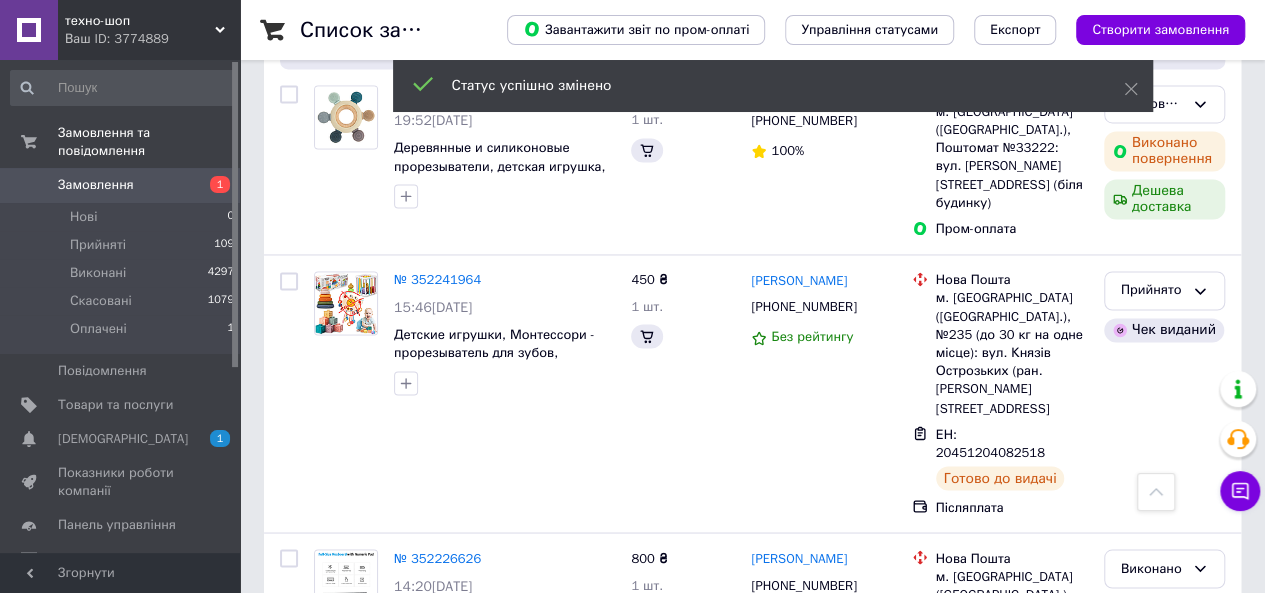 click on "Замовлення" at bounding box center [96, 185] 